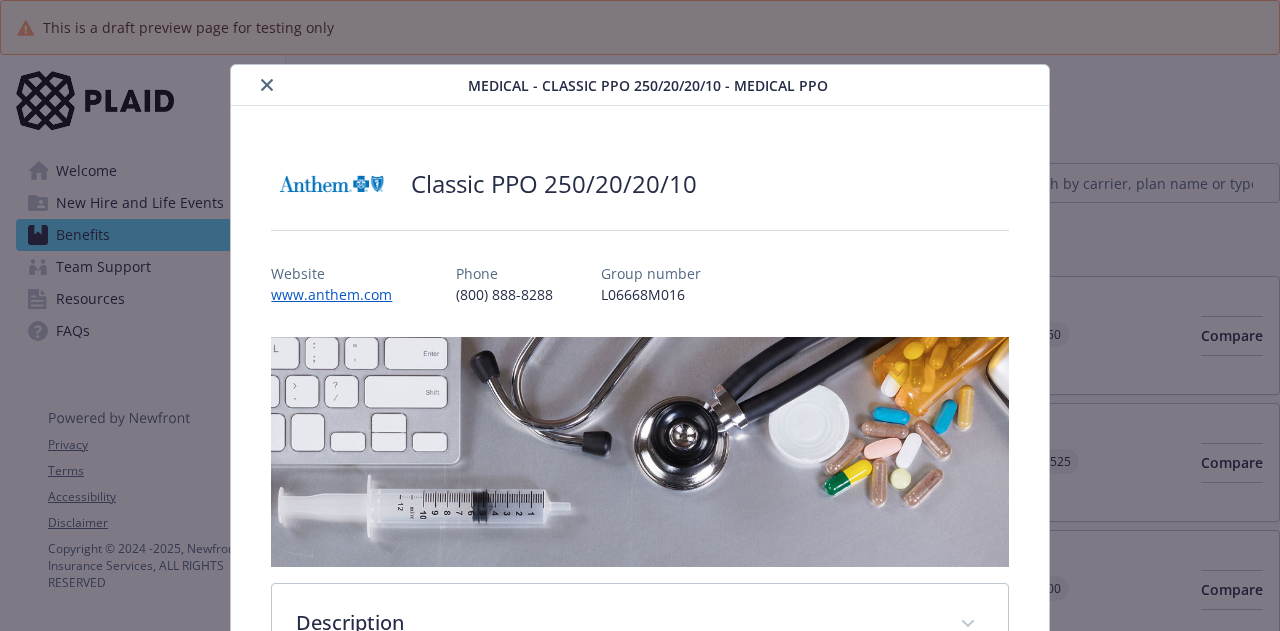 scroll, scrollTop: 0, scrollLeft: 0, axis: both 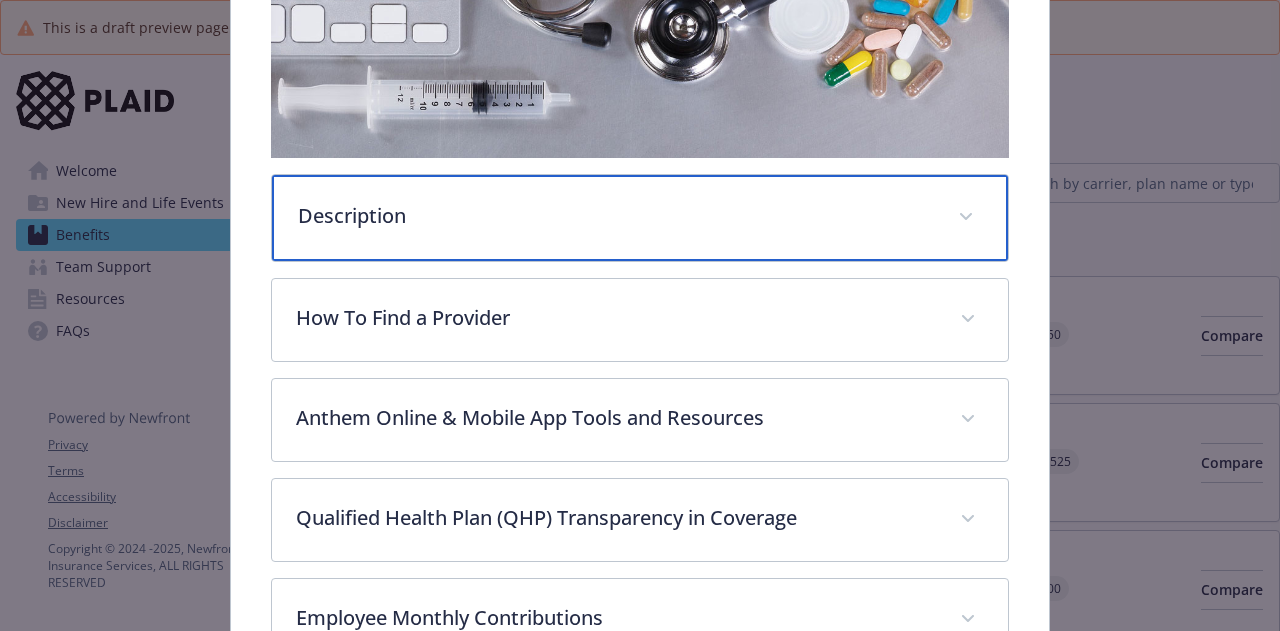 click on "Description" at bounding box center (615, 216) 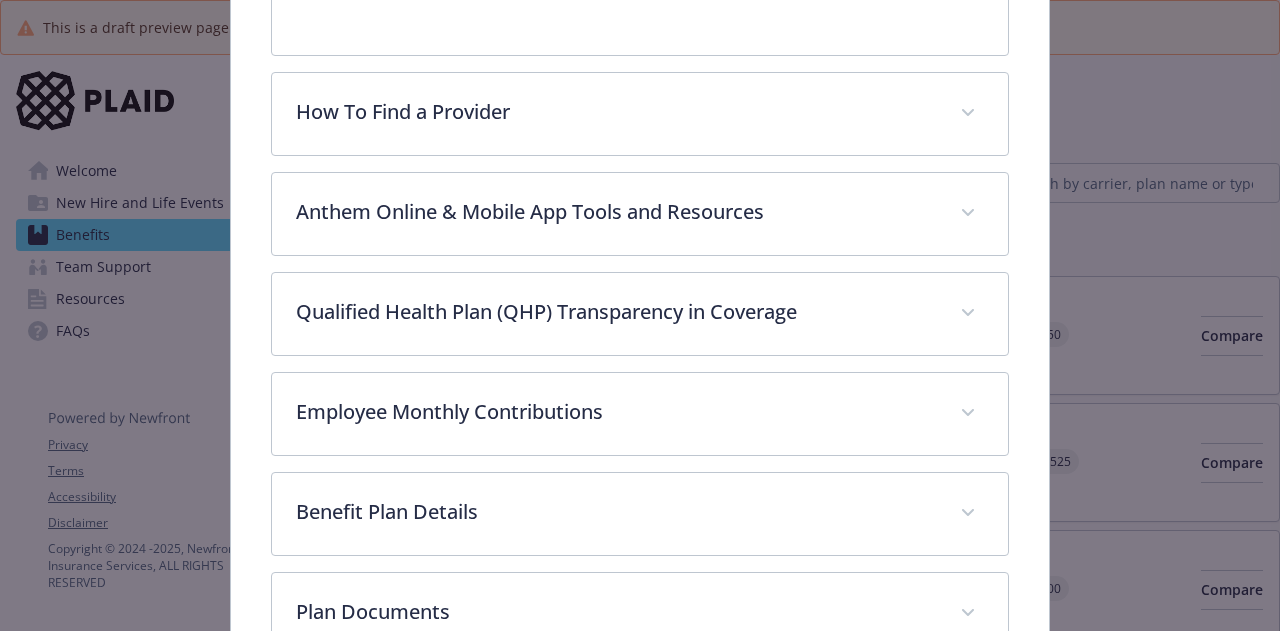 scroll, scrollTop: 1059, scrollLeft: 0, axis: vertical 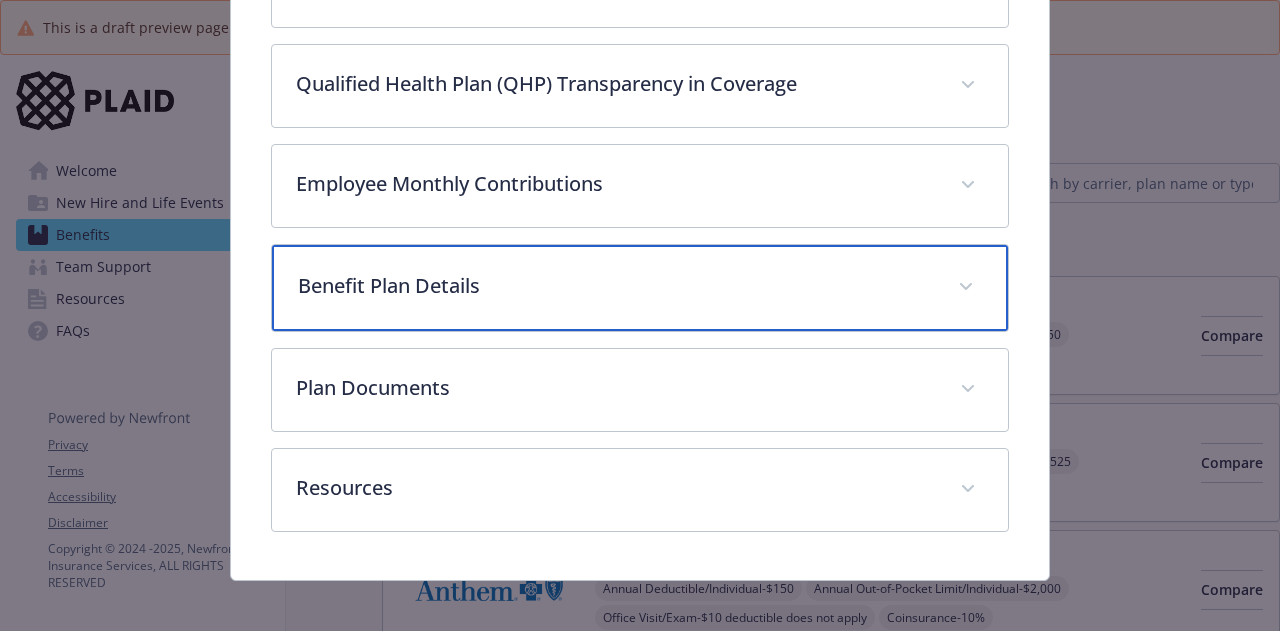 click on "Benefit Plan Details" at bounding box center (639, 288) 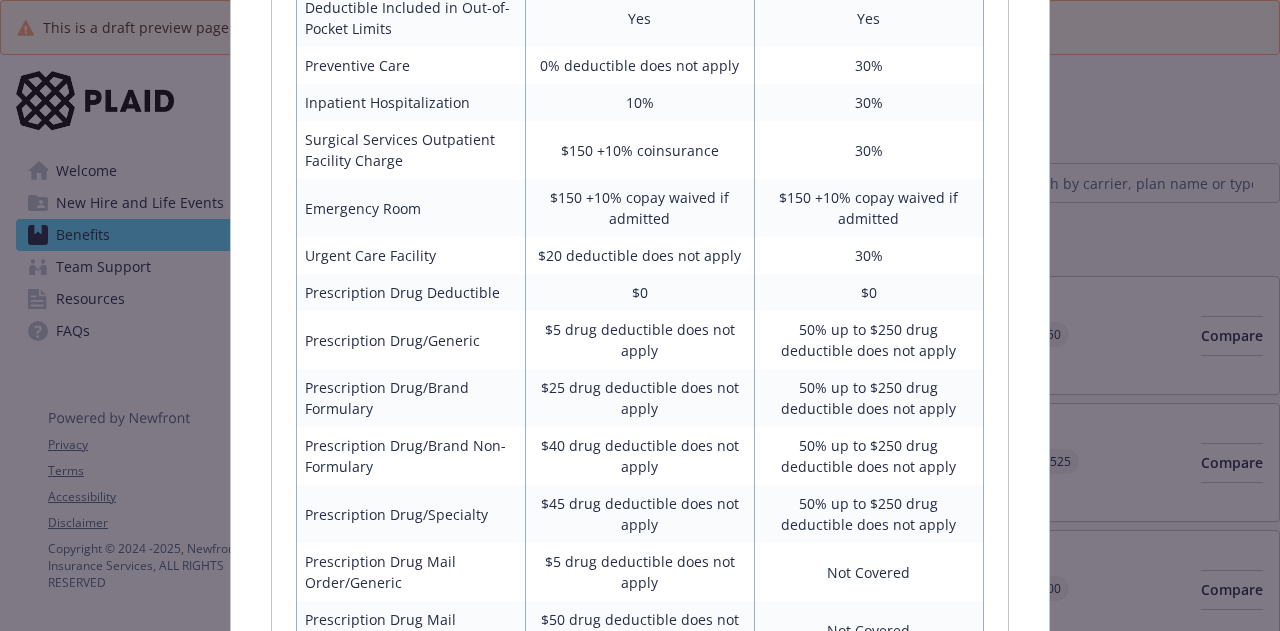 scroll, scrollTop: 1755, scrollLeft: 0, axis: vertical 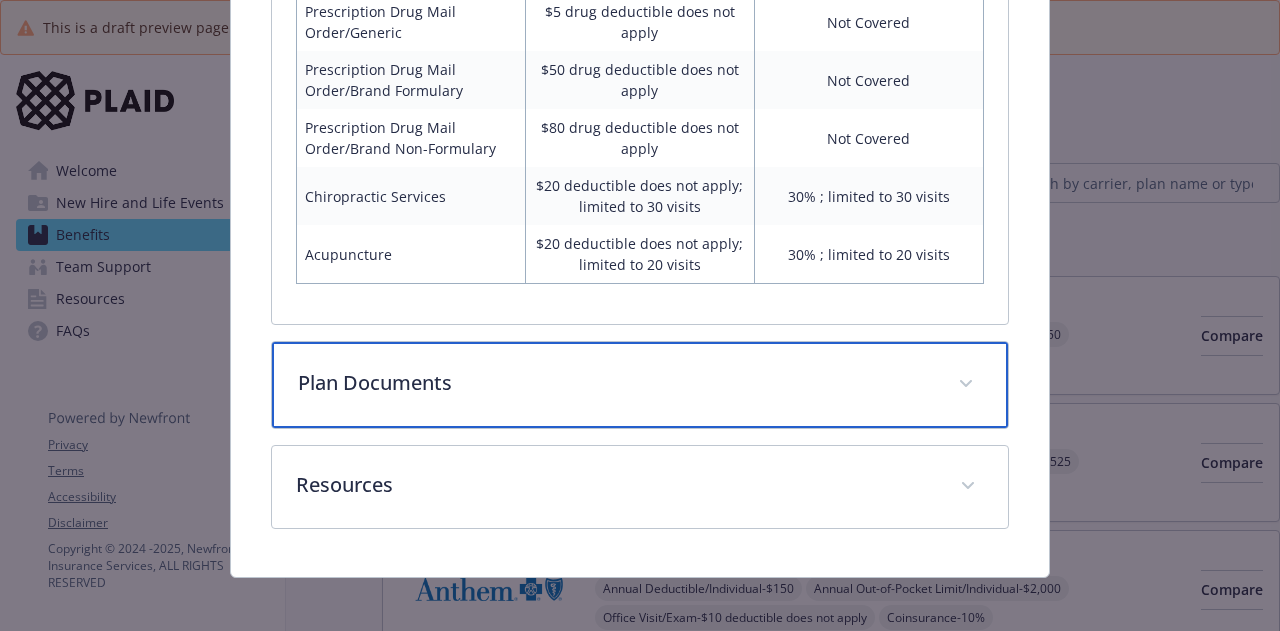 click on "Plan Documents" at bounding box center [639, 385] 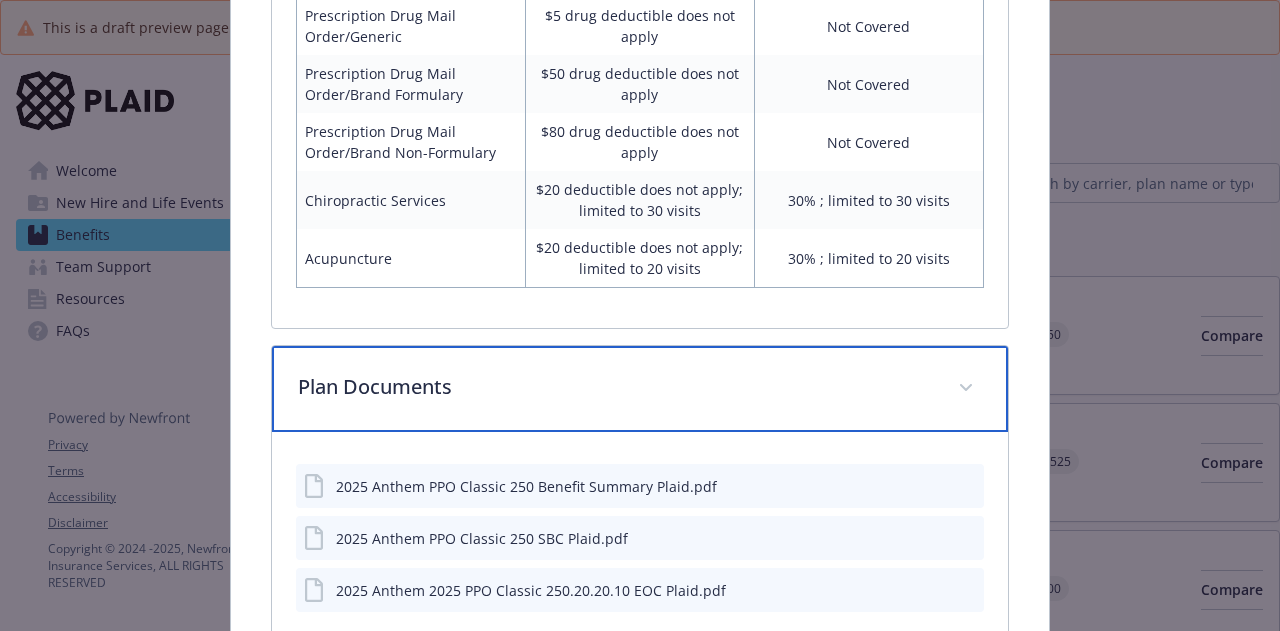 scroll, scrollTop: 2519, scrollLeft: 0, axis: vertical 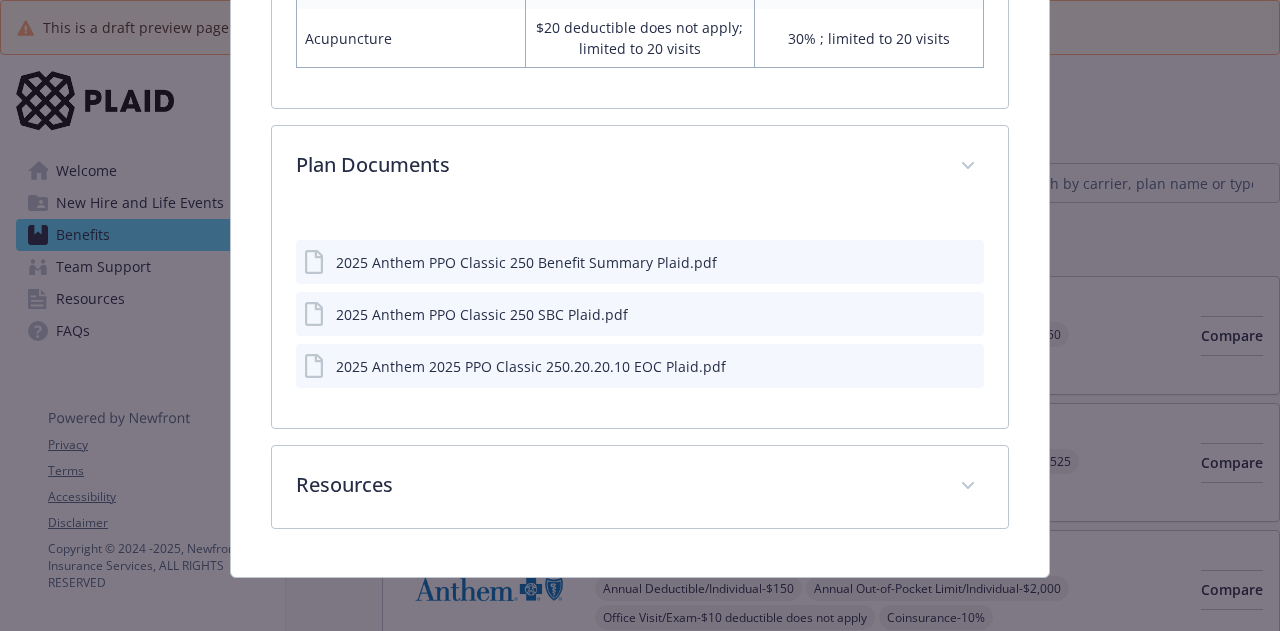 click on "2025 Anthem PPO Classic 250 Benefit Summary Plaid.pdf" at bounding box center [639, 262] 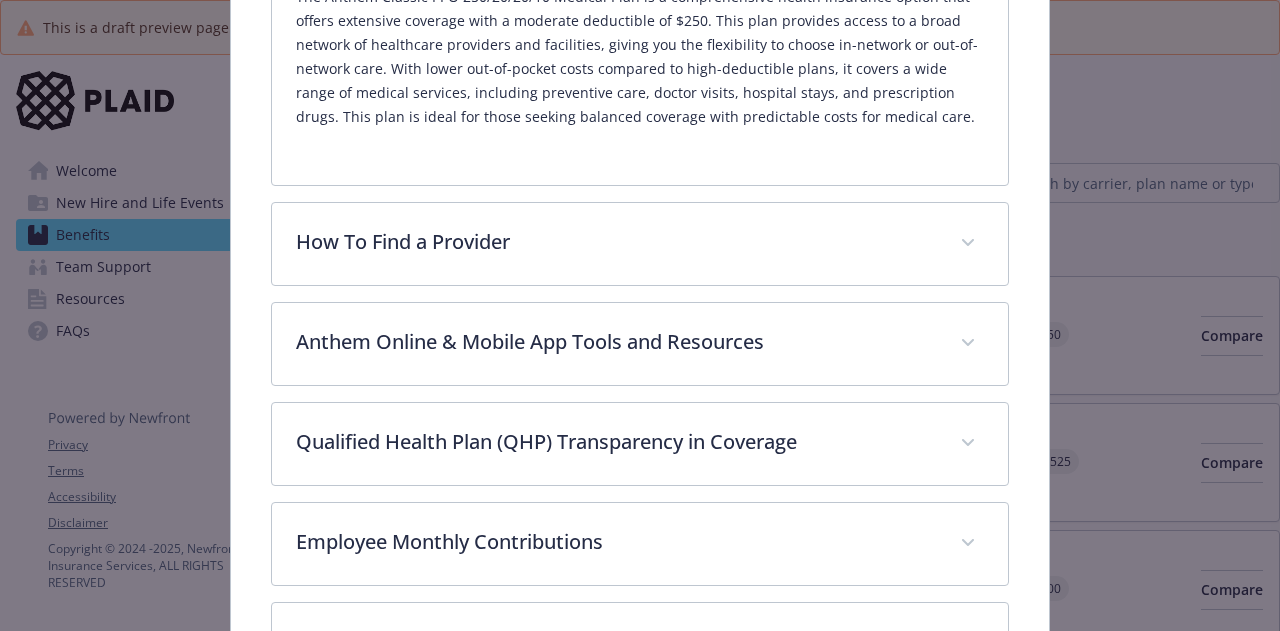 scroll, scrollTop: 647, scrollLeft: 0, axis: vertical 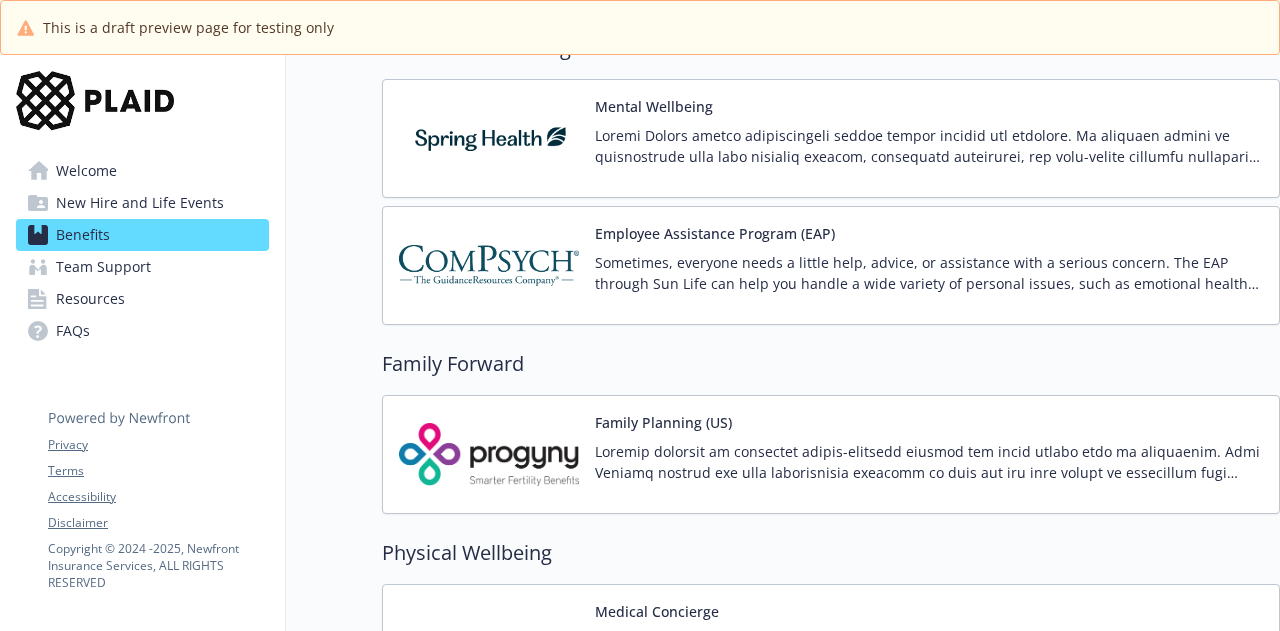click at bounding box center [929, 462] 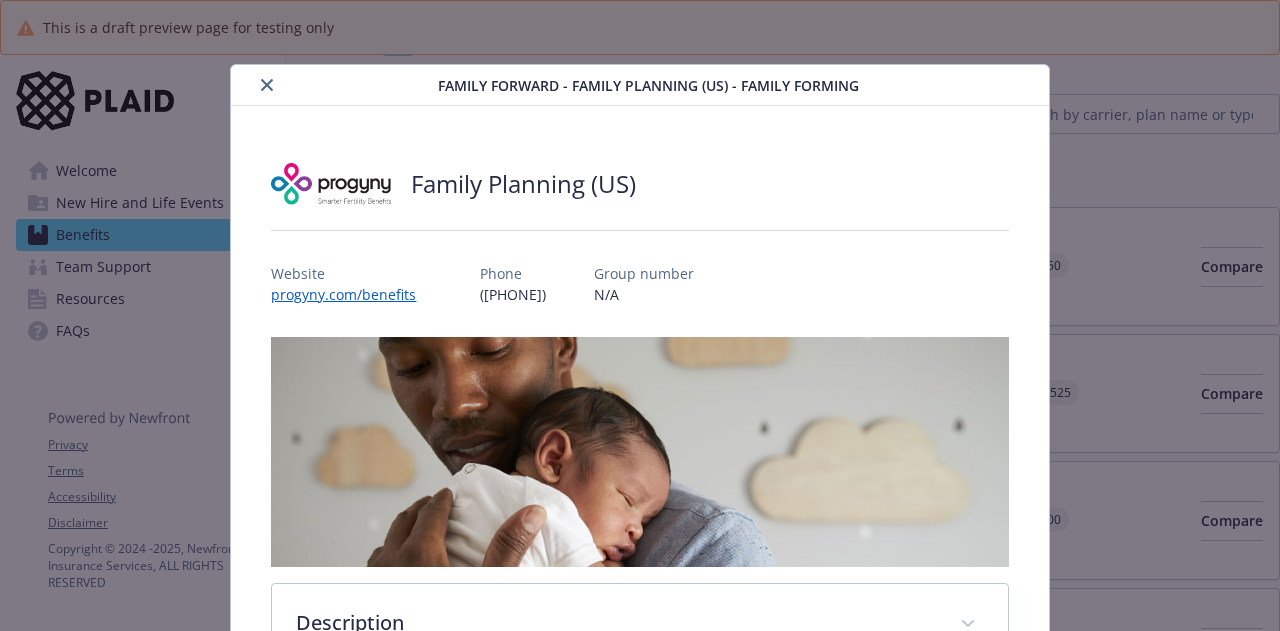 scroll, scrollTop: 3679, scrollLeft: 0, axis: vertical 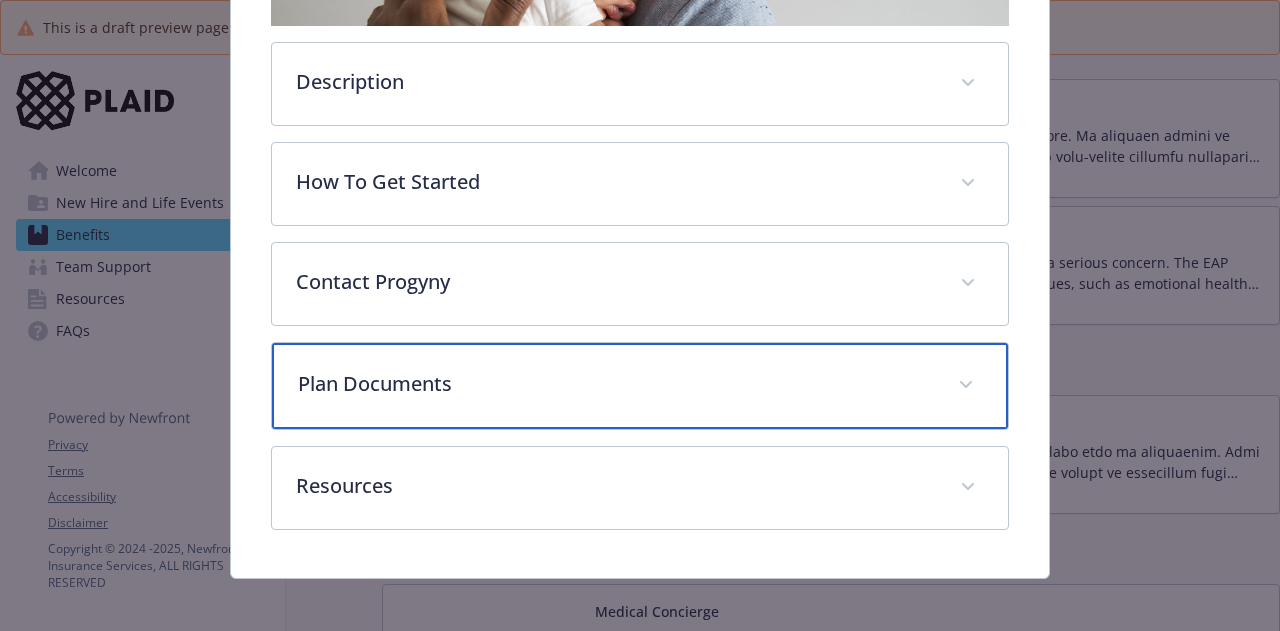 click on "Plan Documents" at bounding box center [639, 386] 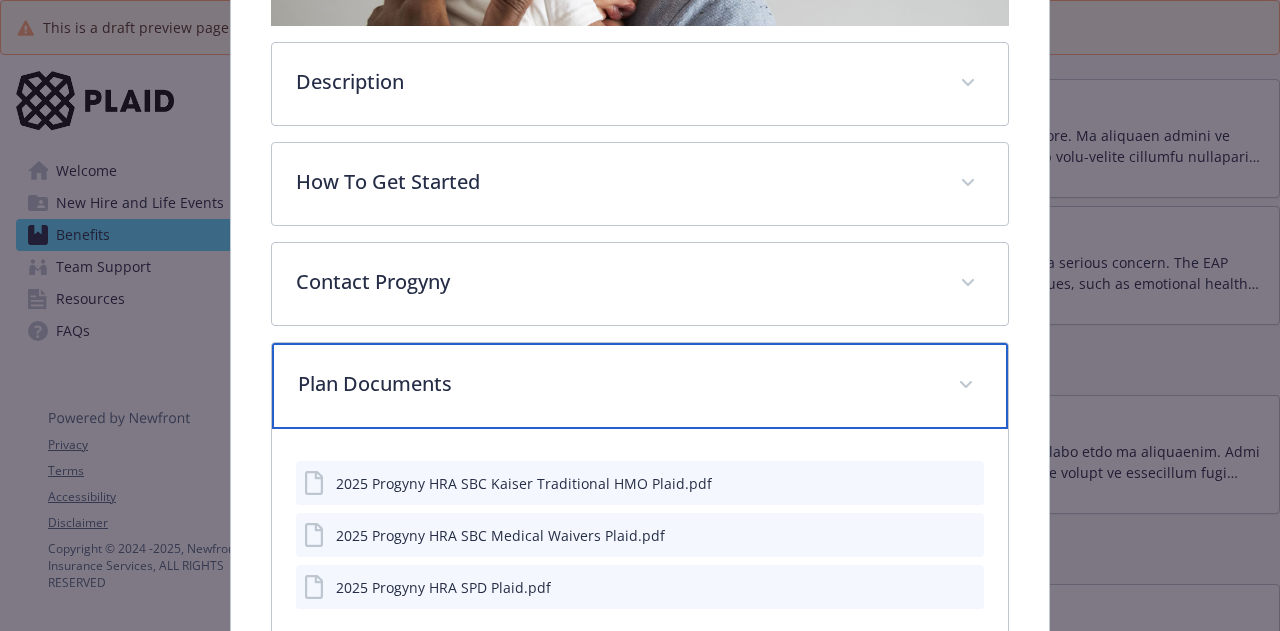 scroll, scrollTop: 765, scrollLeft: 0, axis: vertical 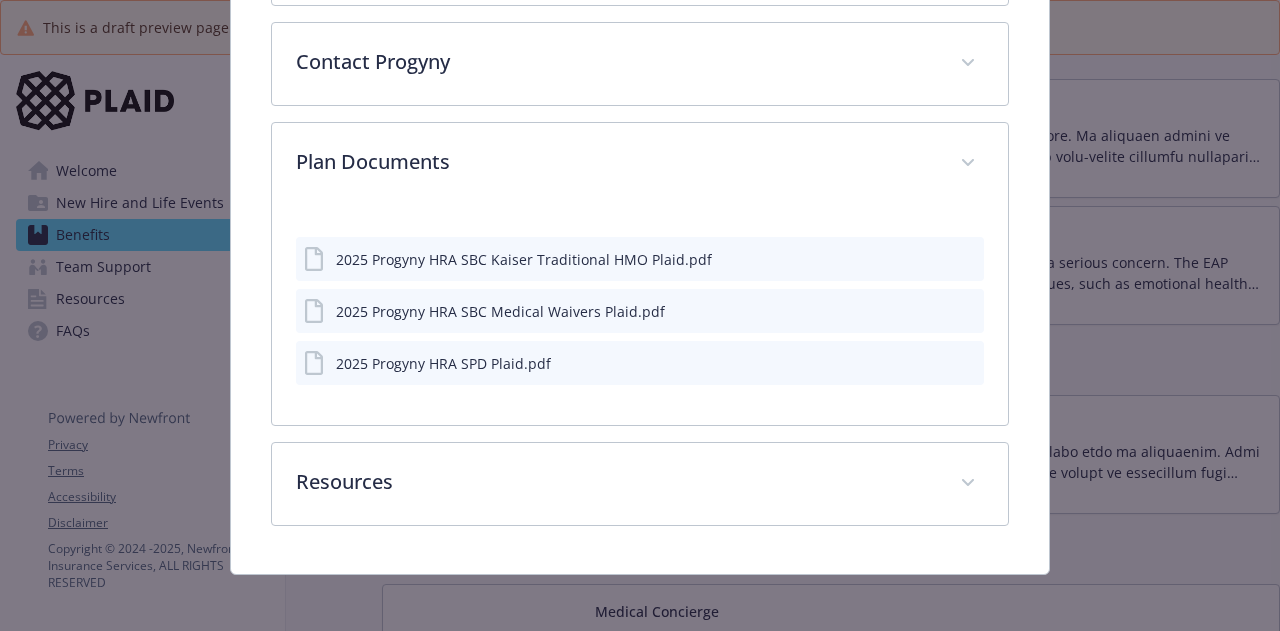 click on "2025 Progyny HRA SBC Kaiser Traditional HMO Plaid.pdf" at bounding box center [639, 259] 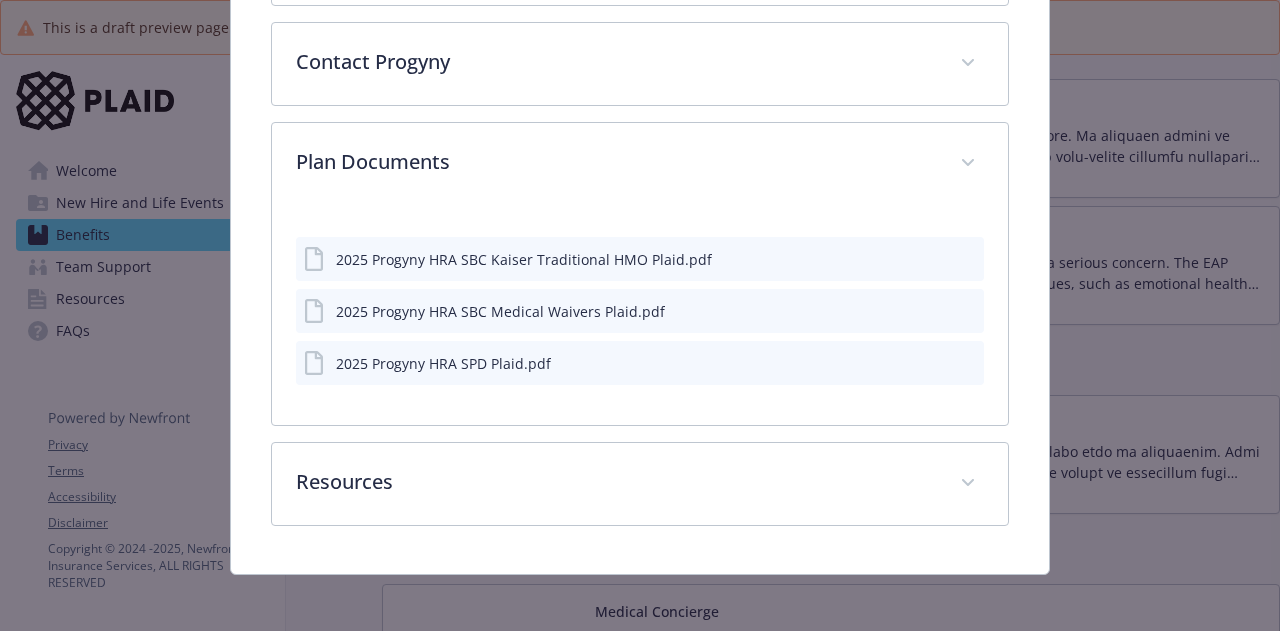 click 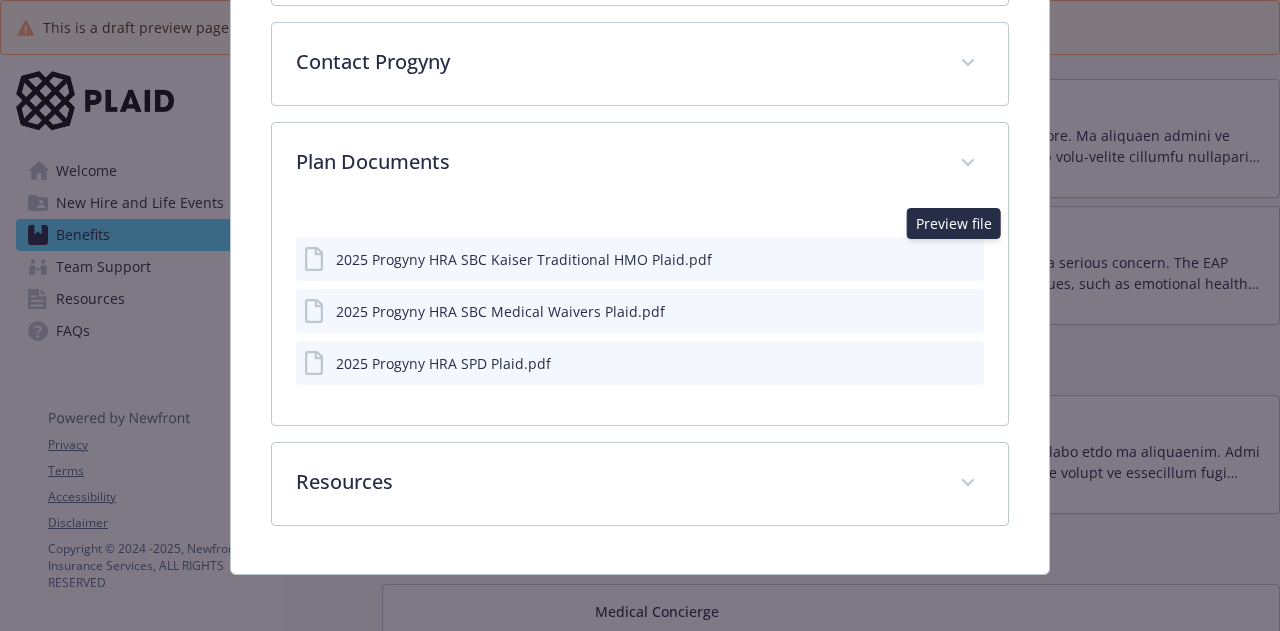 click 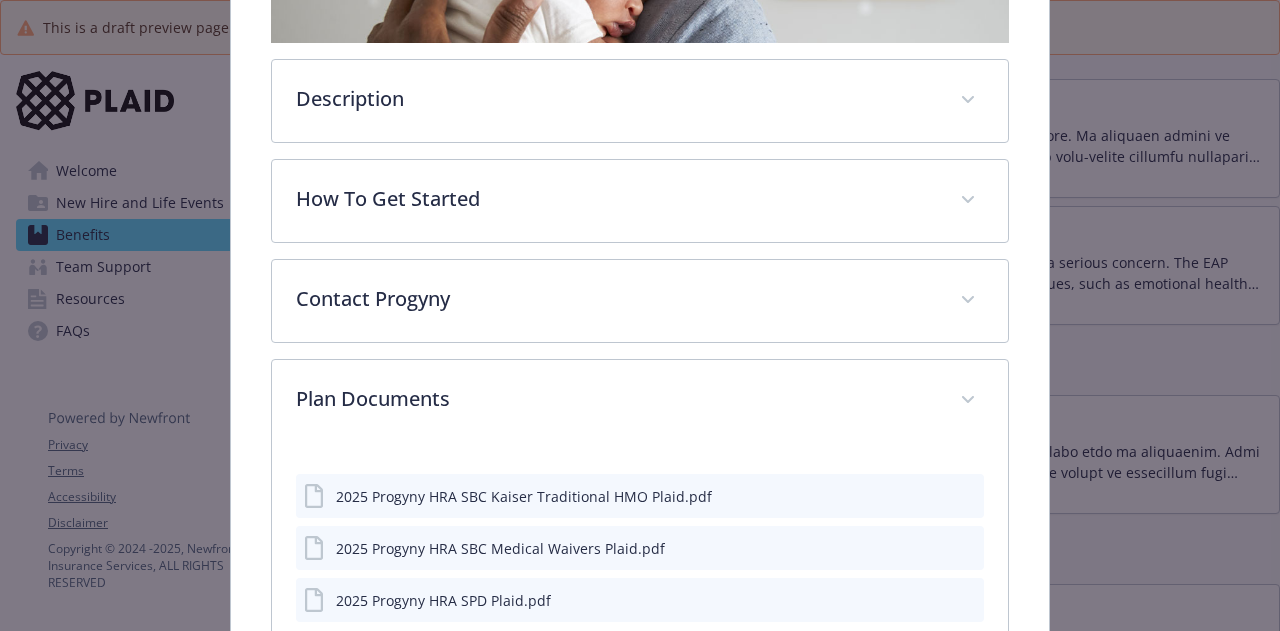 scroll, scrollTop: 523, scrollLeft: 0, axis: vertical 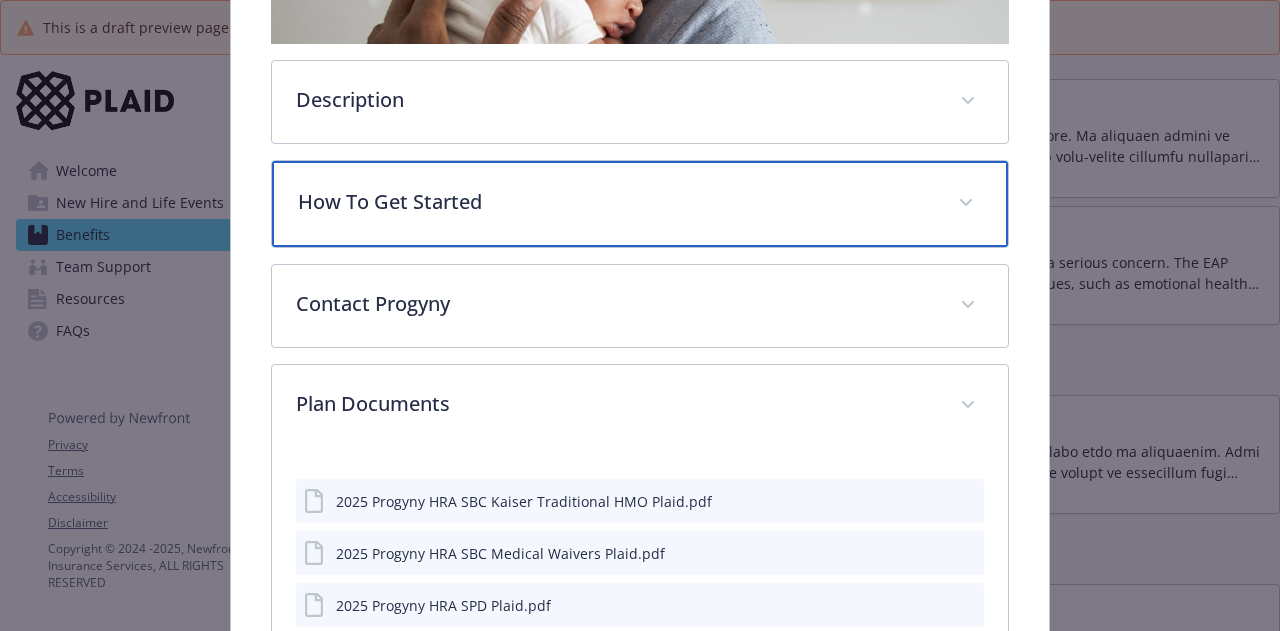 click on "How To Get Started" at bounding box center (615, 202) 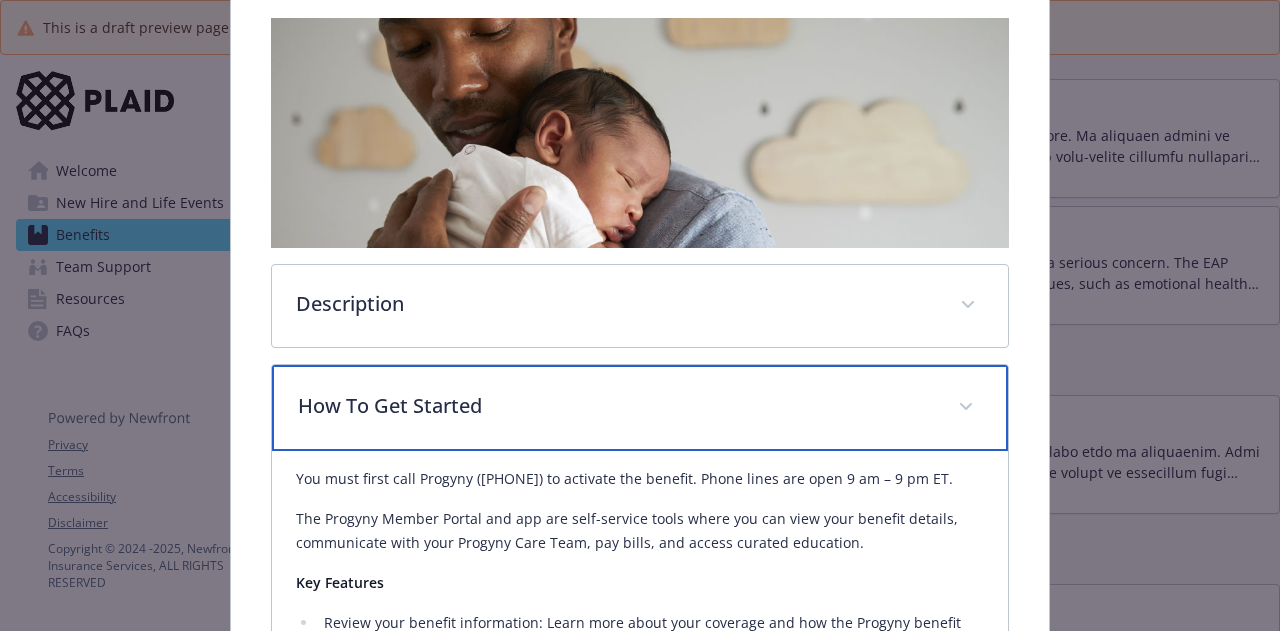 scroll, scrollTop: 317, scrollLeft: 0, axis: vertical 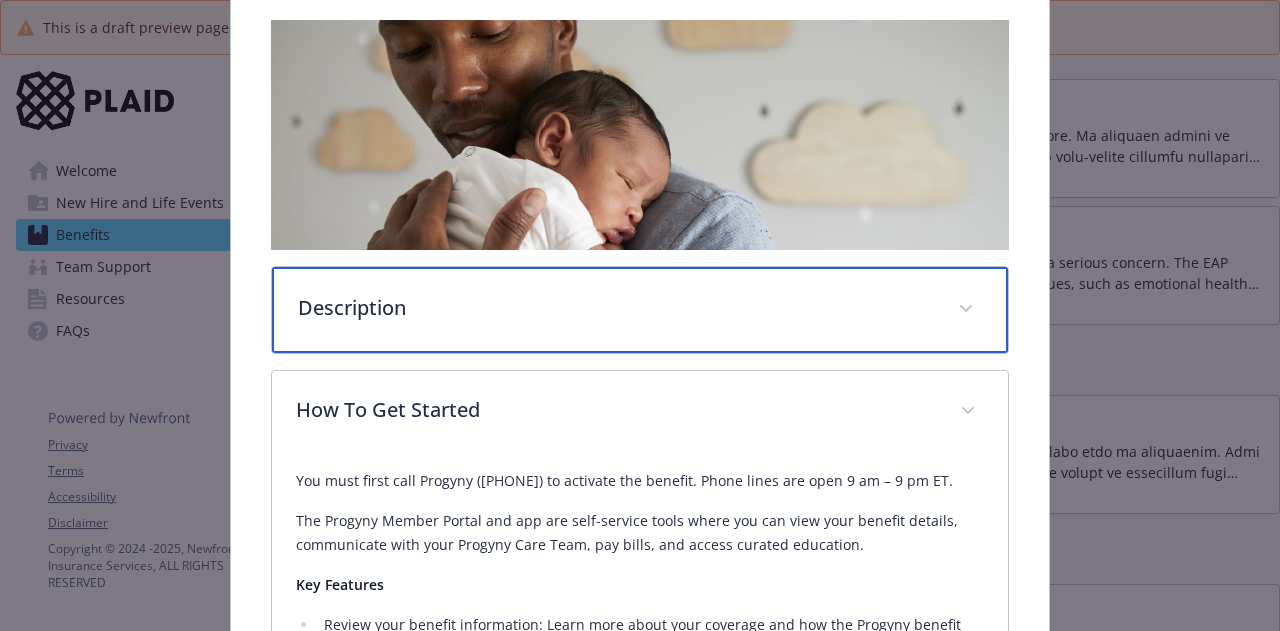 click on "Description" at bounding box center [615, 308] 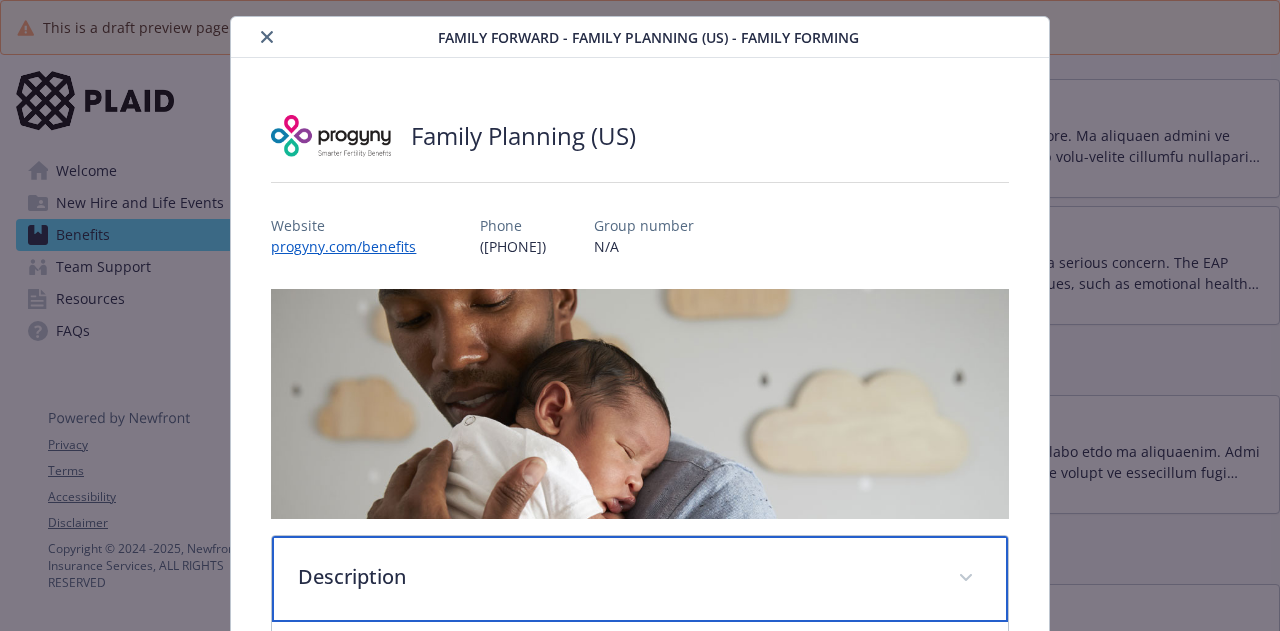 scroll, scrollTop: 45, scrollLeft: 0, axis: vertical 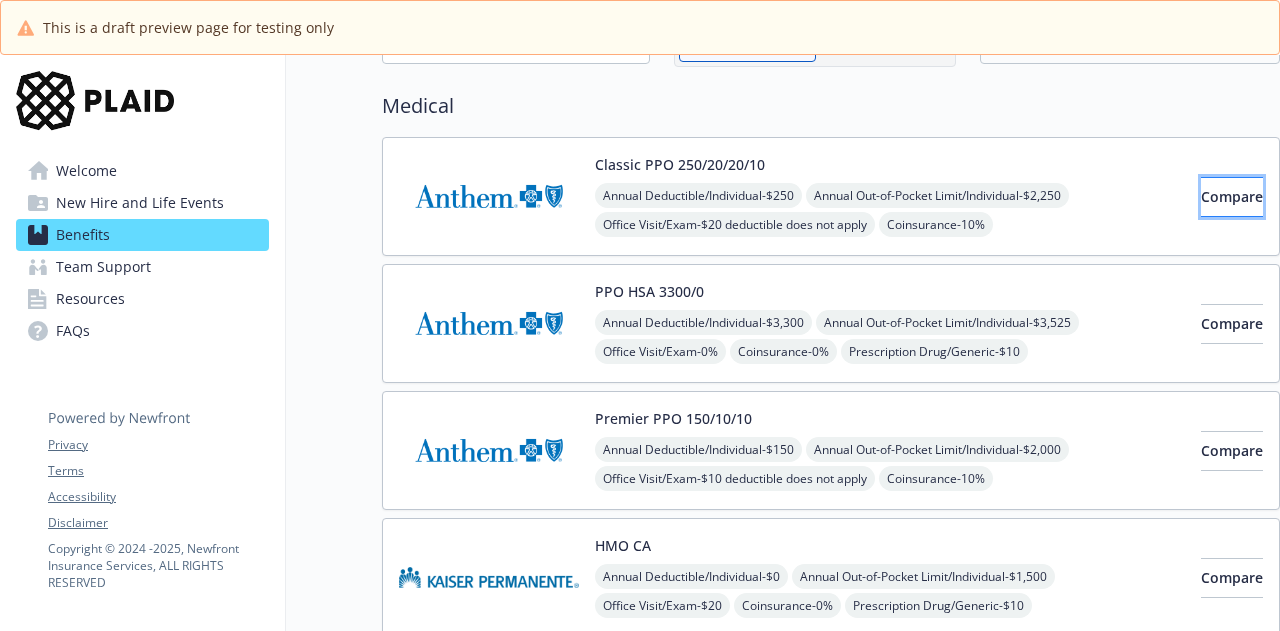 click on "Compare" at bounding box center (1232, 196) 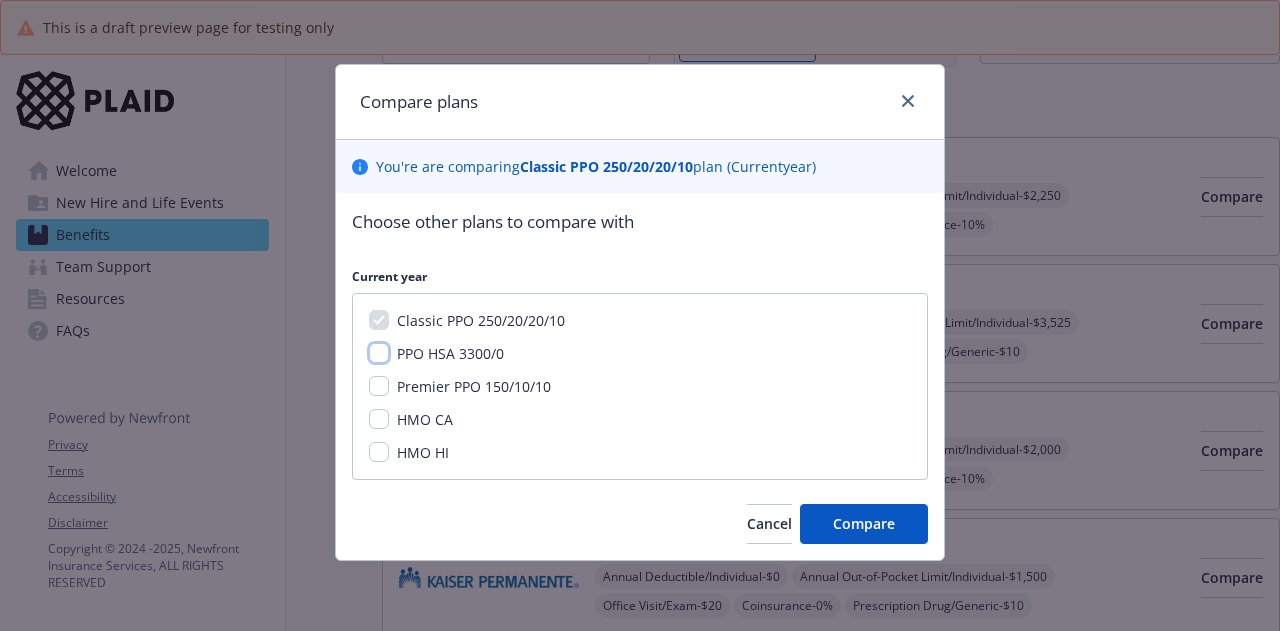 click on "PPO HSA 3300/0" at bounding box center (379, 353) 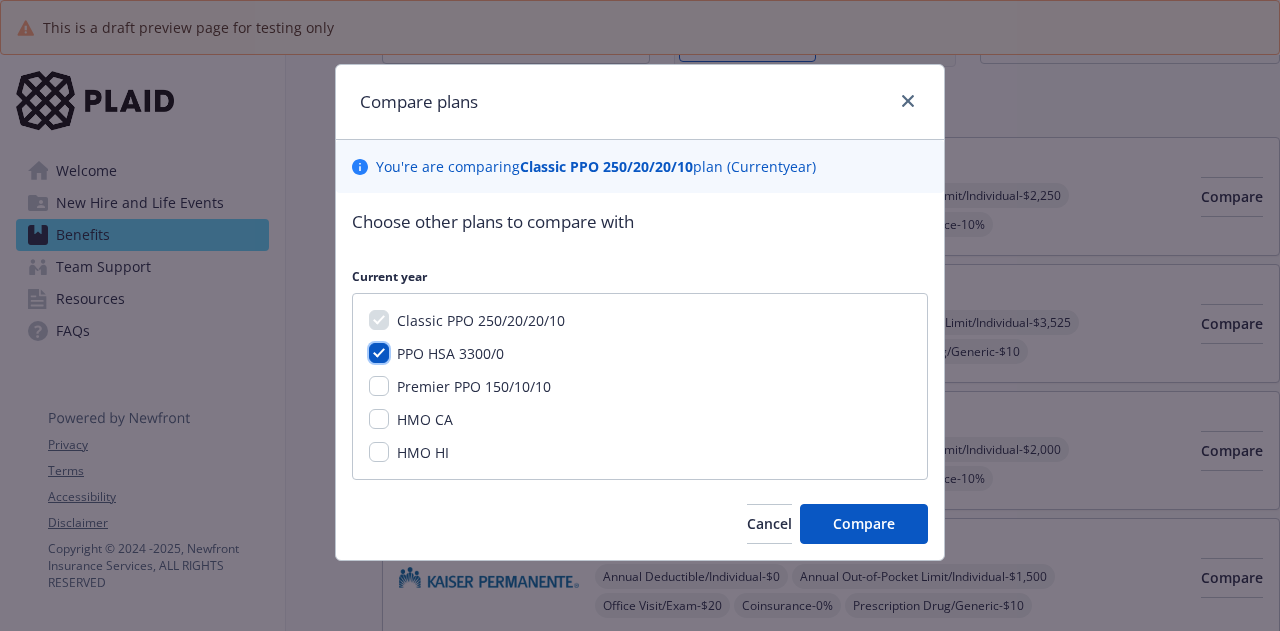checkbox on "true" 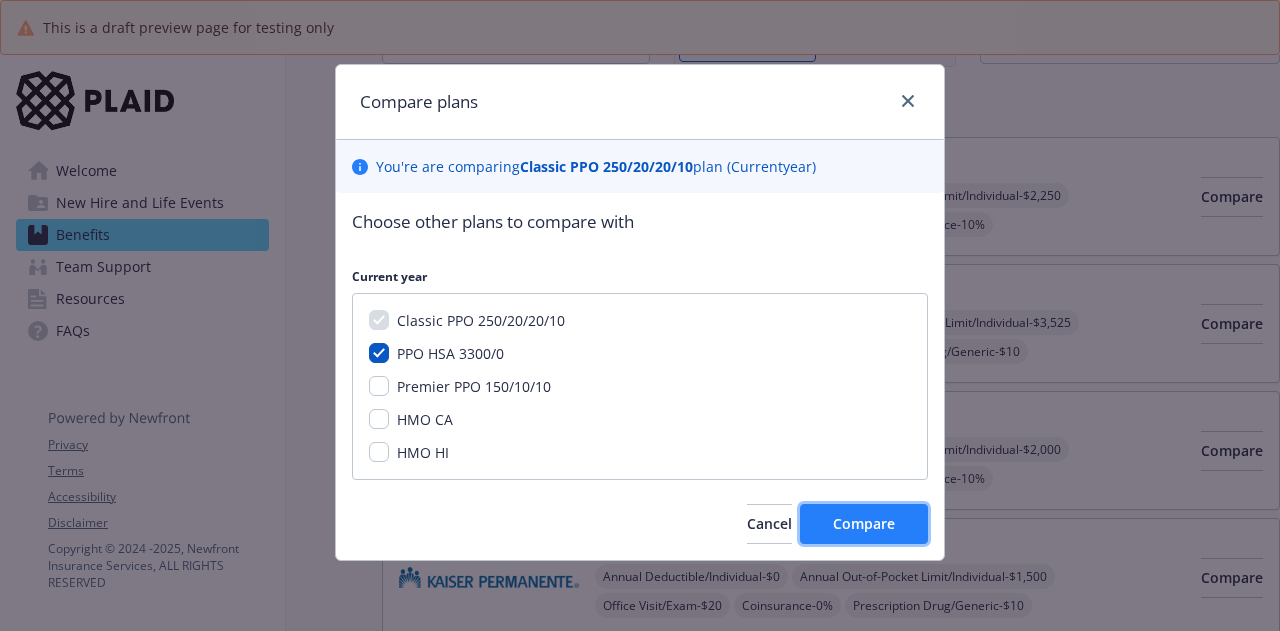 click on "Compare" at bounding box center [864, 524] 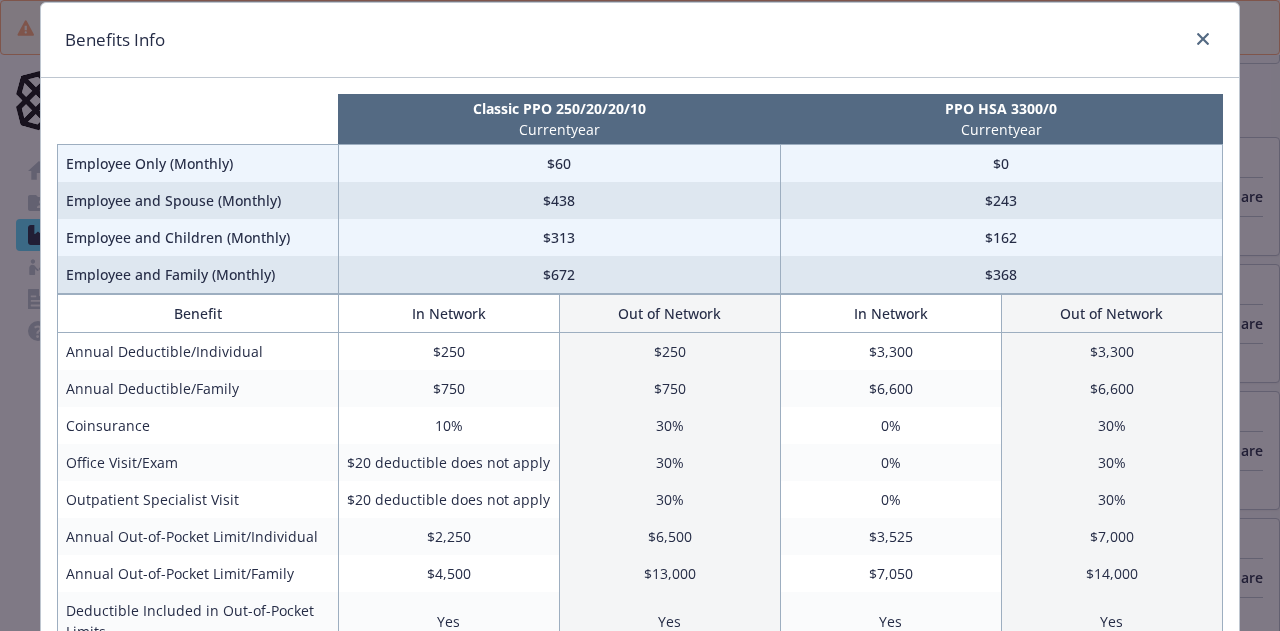 scroll, scrollTop: 0, scrollLeft: 0, axis: both 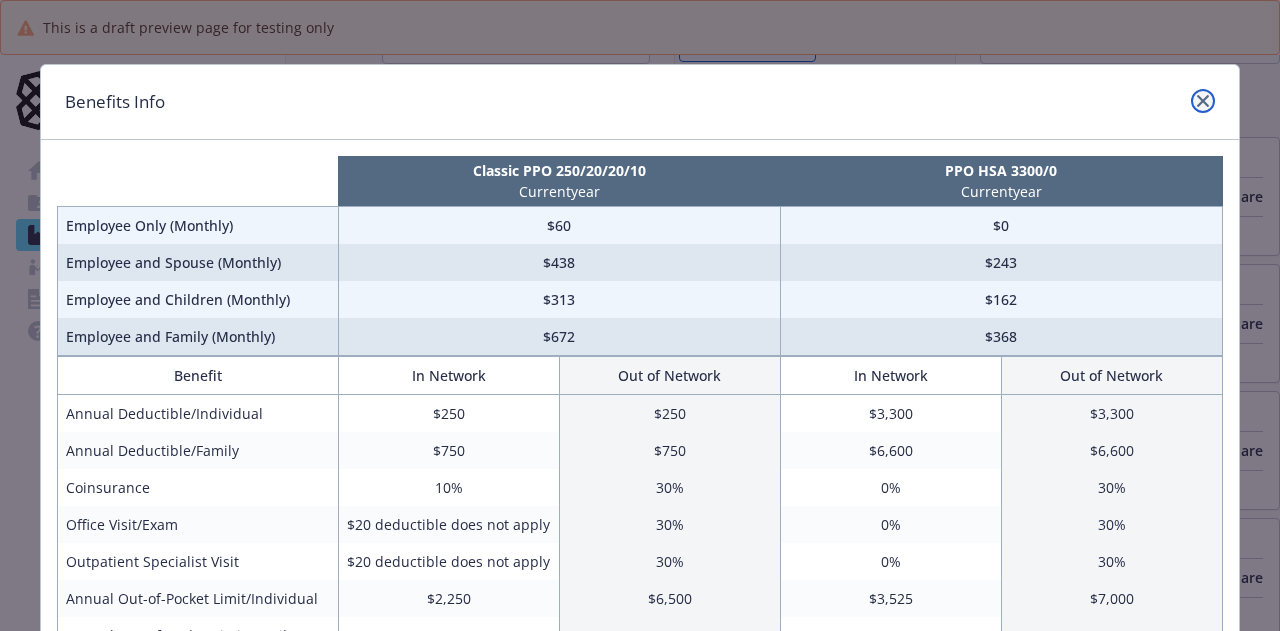 click 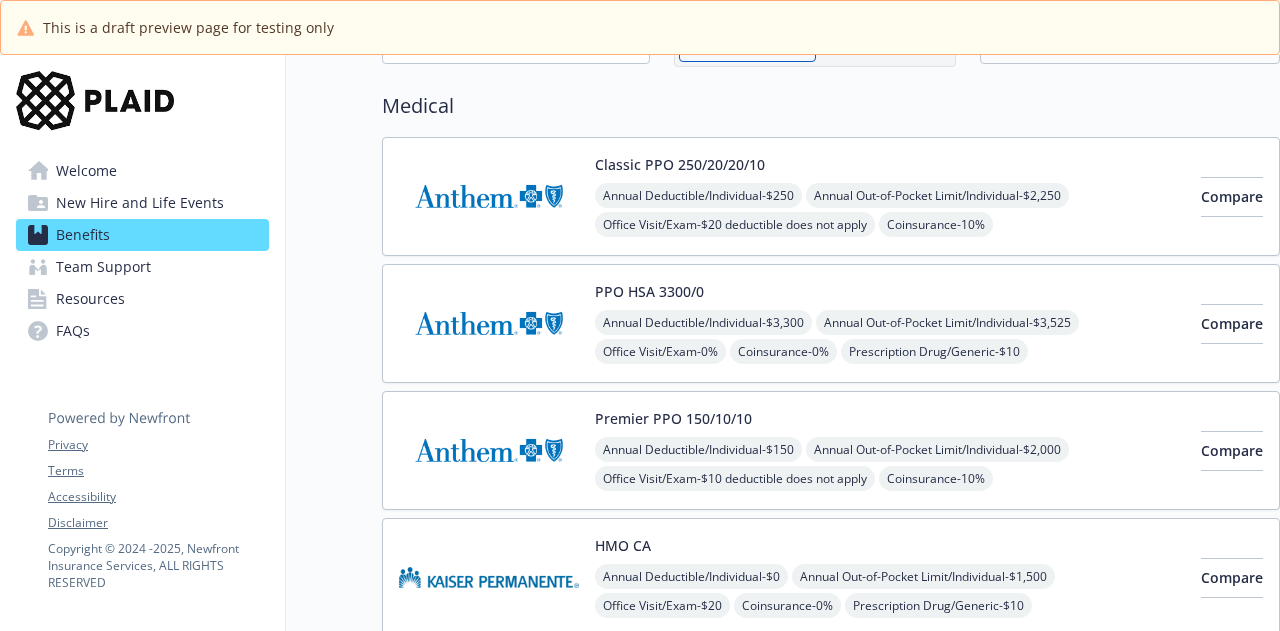 click on "Classic PPO 250/20/20/10" at bounding box center (680, 164) 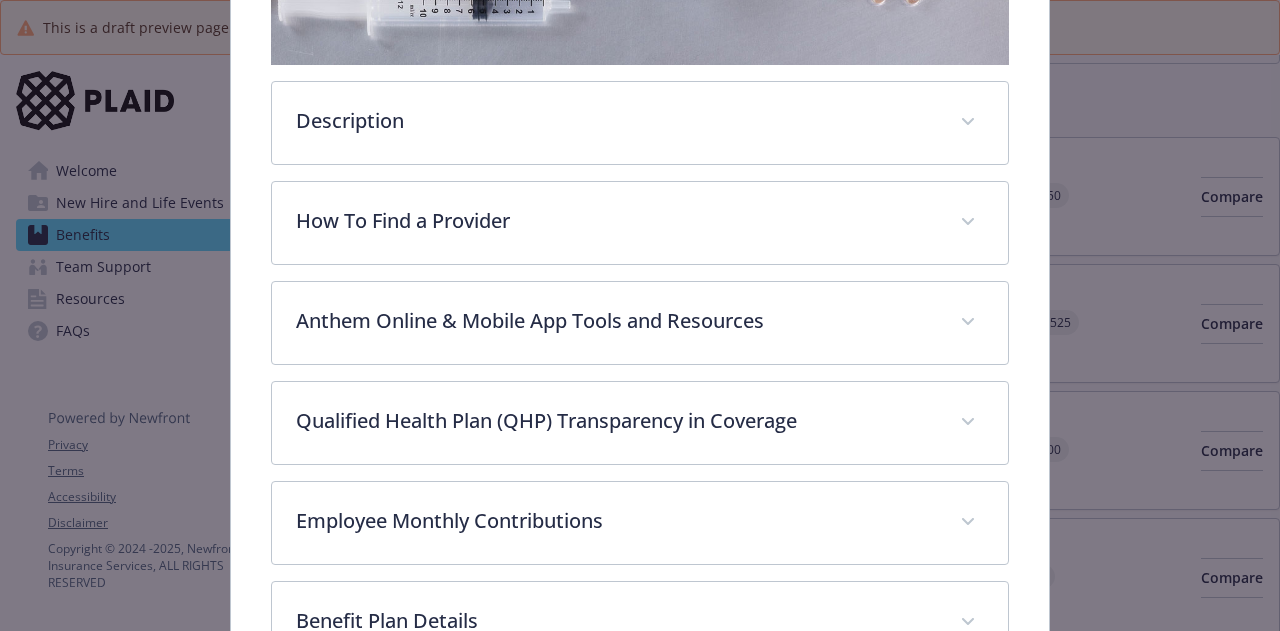 scroll, scrollTop: 504, scrollLeft: 0, axis: vertical 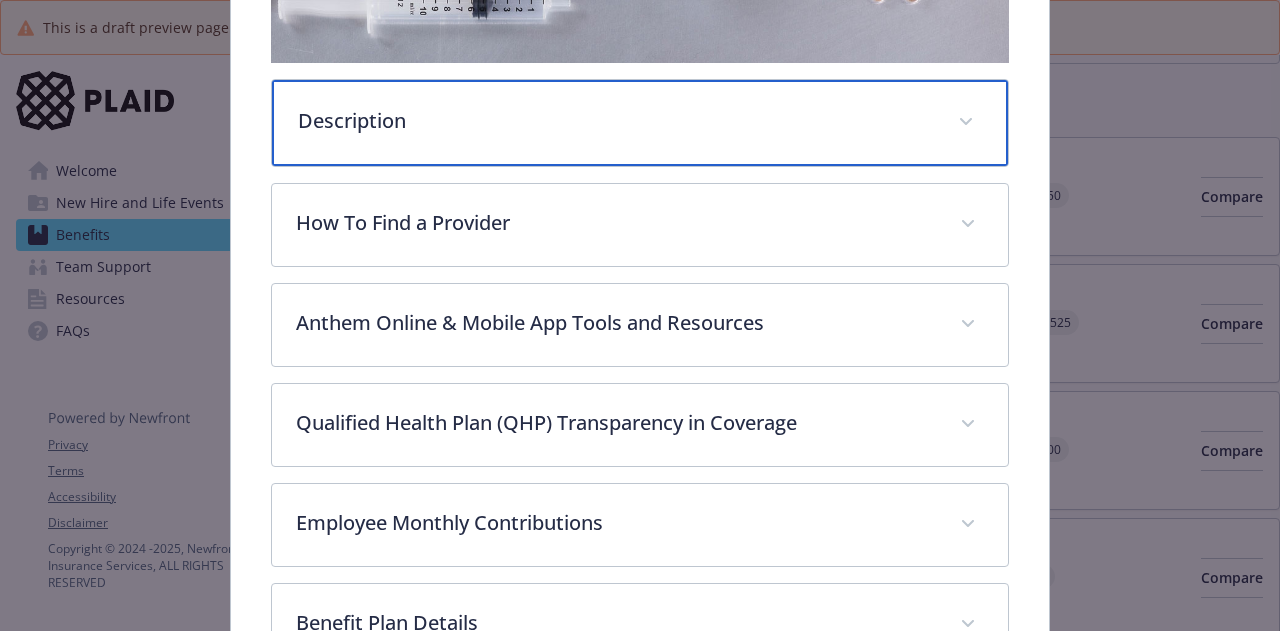 click on "Description" at bounding box center (639, 123) 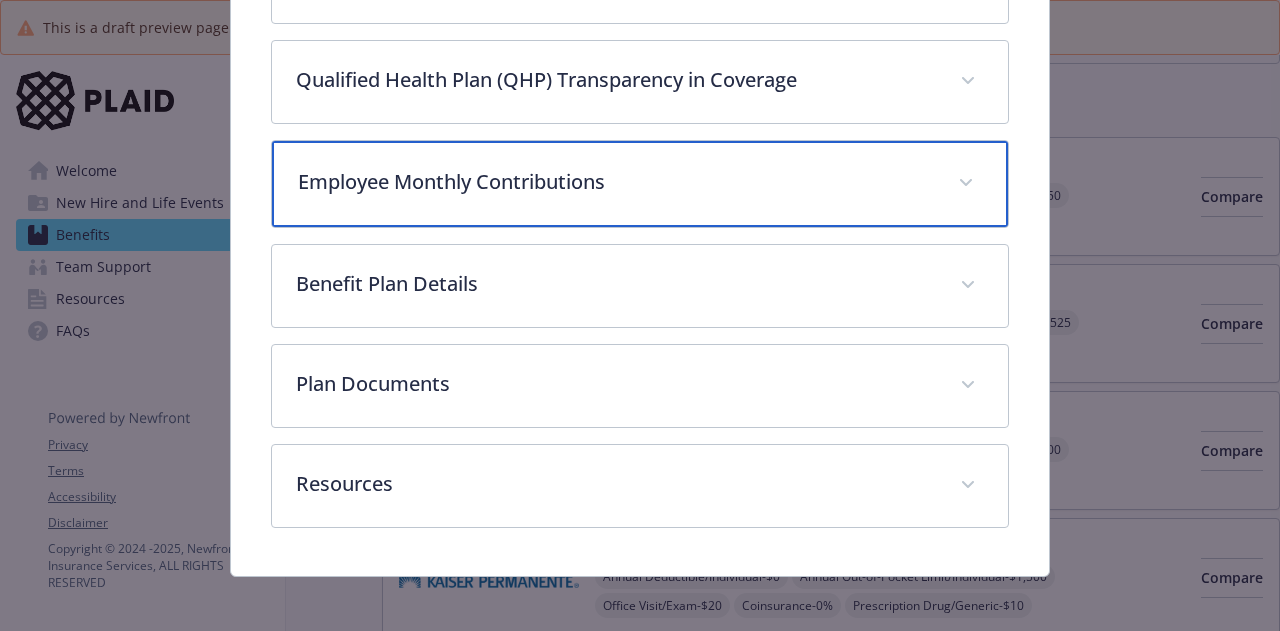 scroll, scrollTop: 1055, scrollLeft: 0, axis: vertical 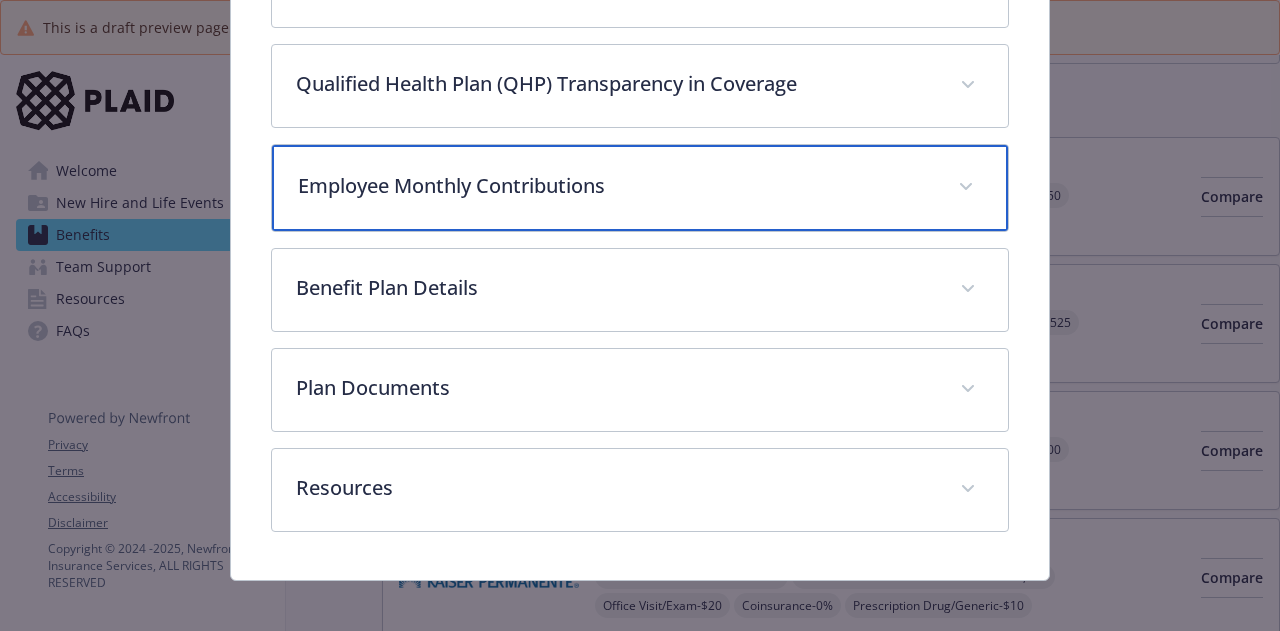 click on "Employee Monthly Contributions" at bounding box center (639, 188) 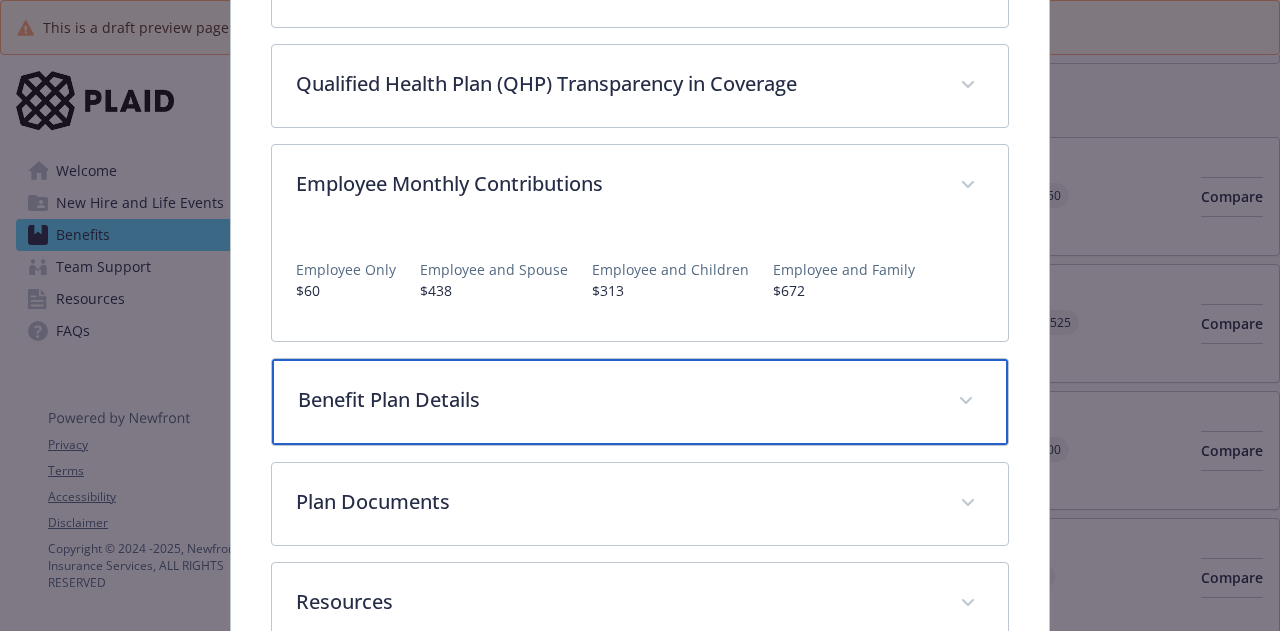 click on "Benefit Plan Details" at bounding box center [615, 400] 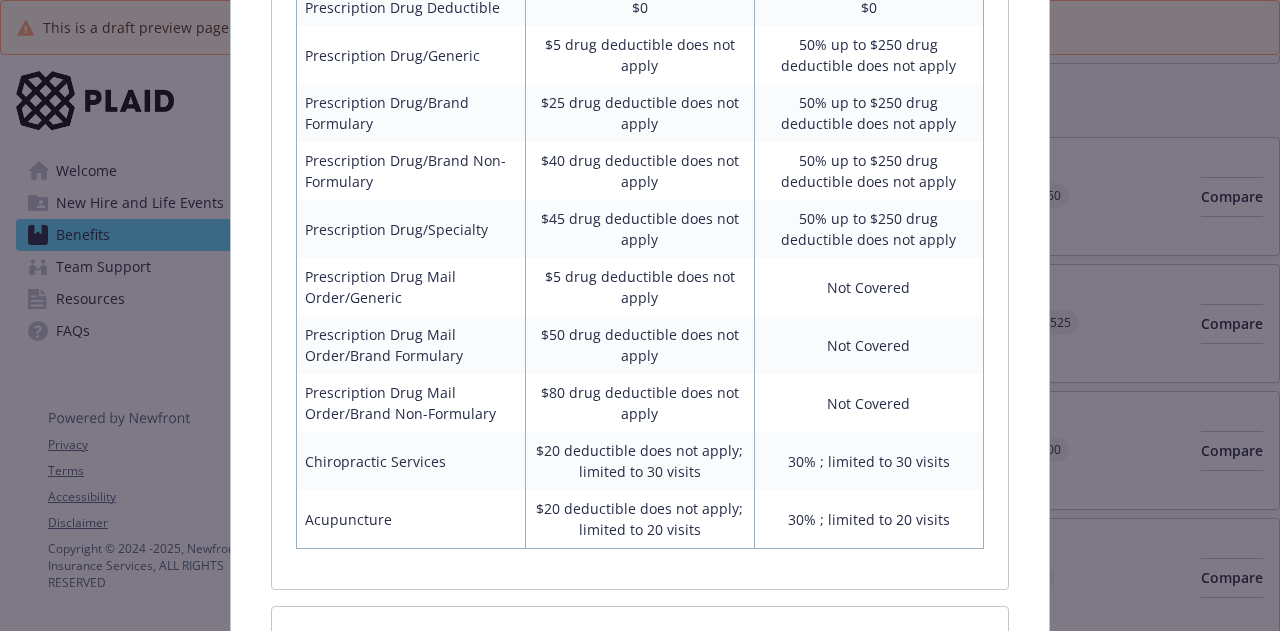 scroll, scrollTop: 2413, scrollLeft: 0, axis: vertical 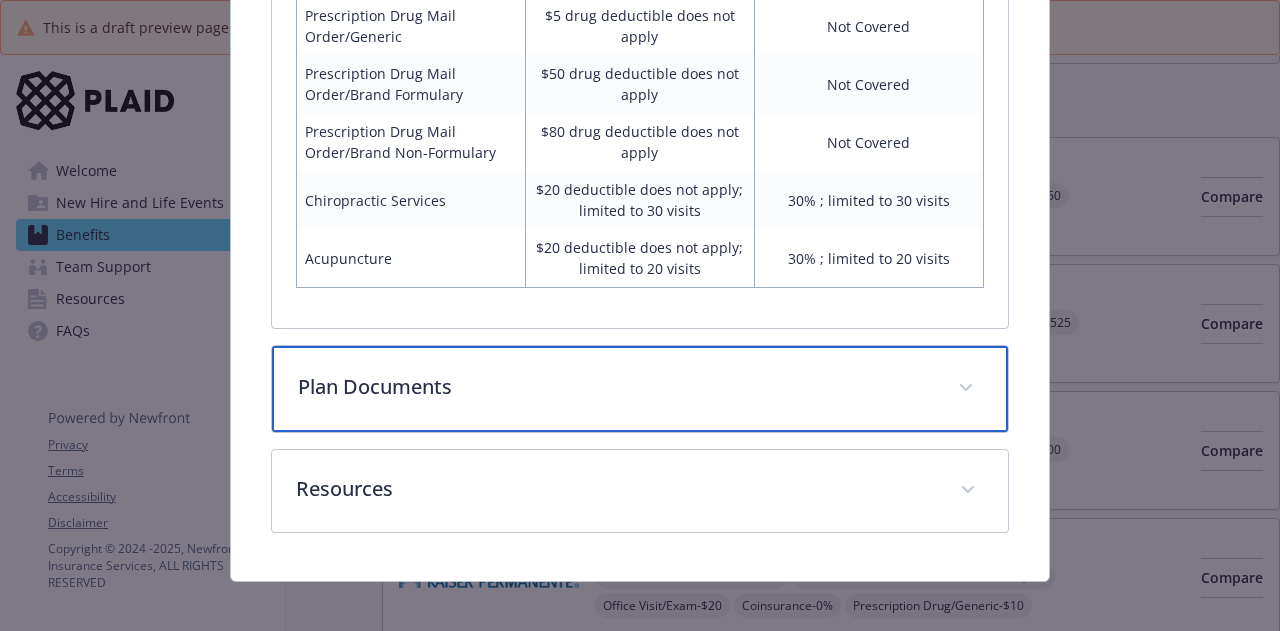 click on "Plan Documents" at bounding box center [615, 387] 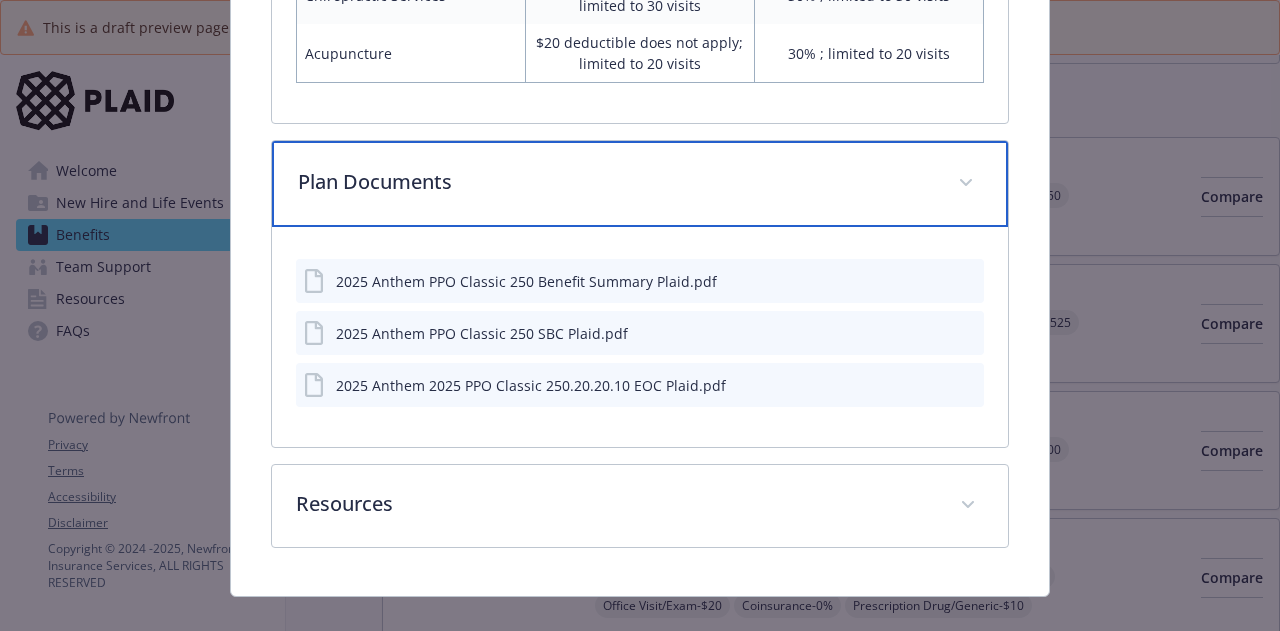 scroll, scrollTop: 2633, scrollLeft: 0, axis: vertical 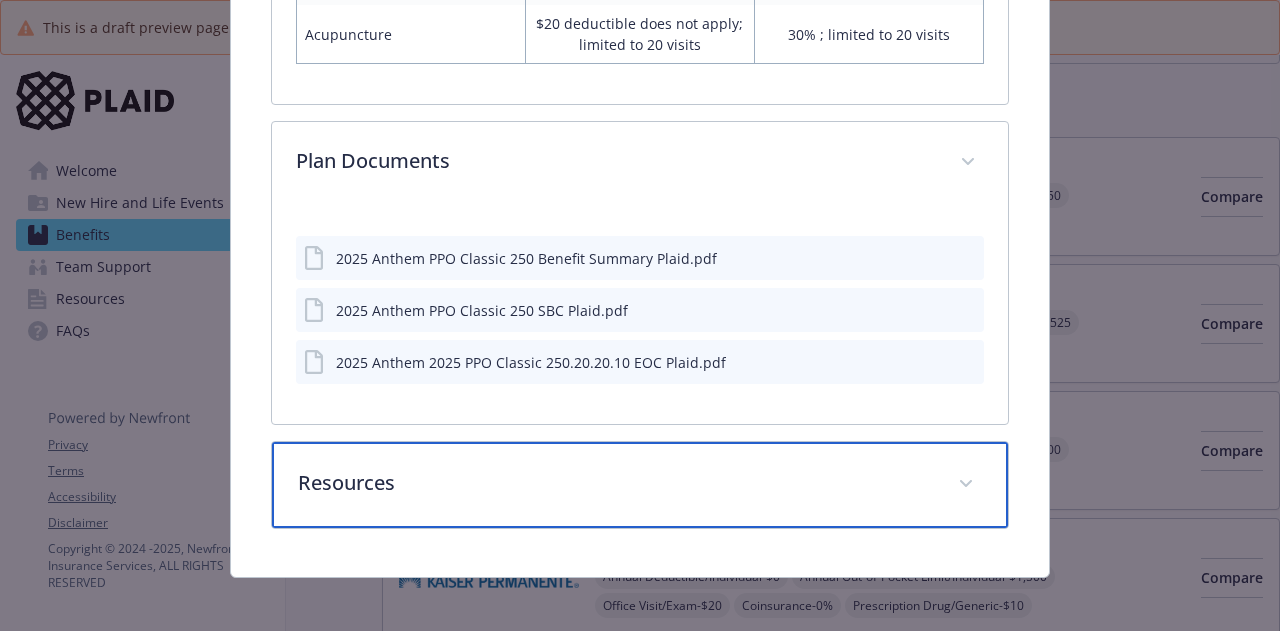 click on "Resources" at bounding box center (639, 485) 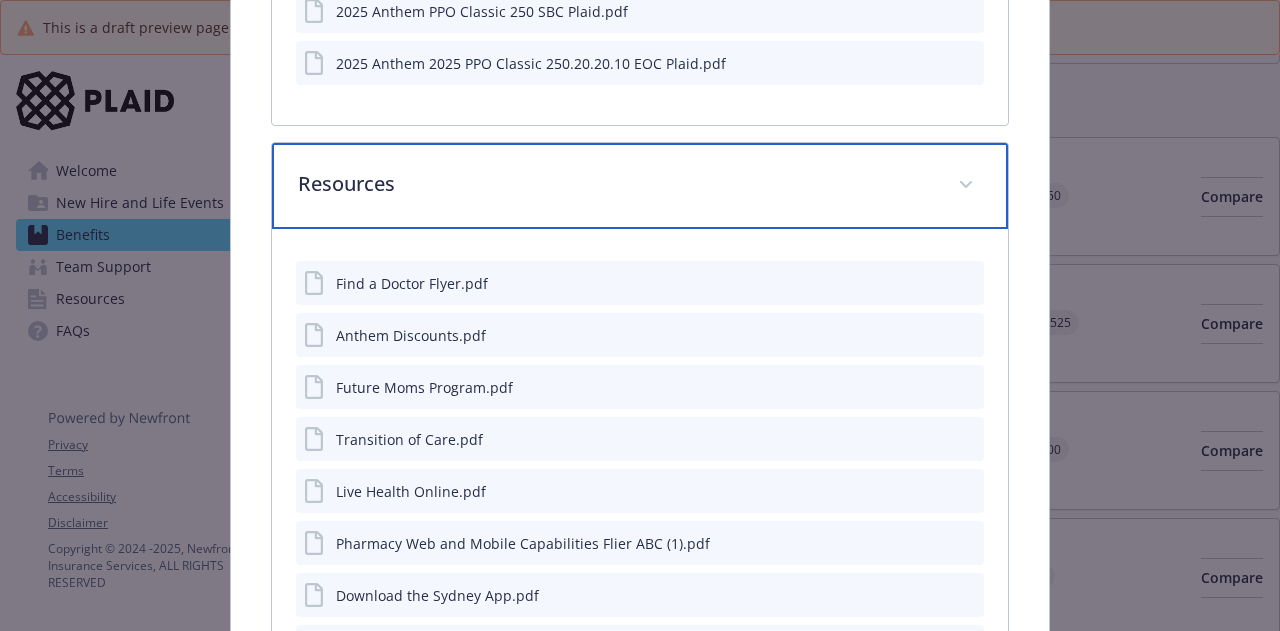 scroll, scrollTop: 2935, scrollLeft: 0, axis: vertical 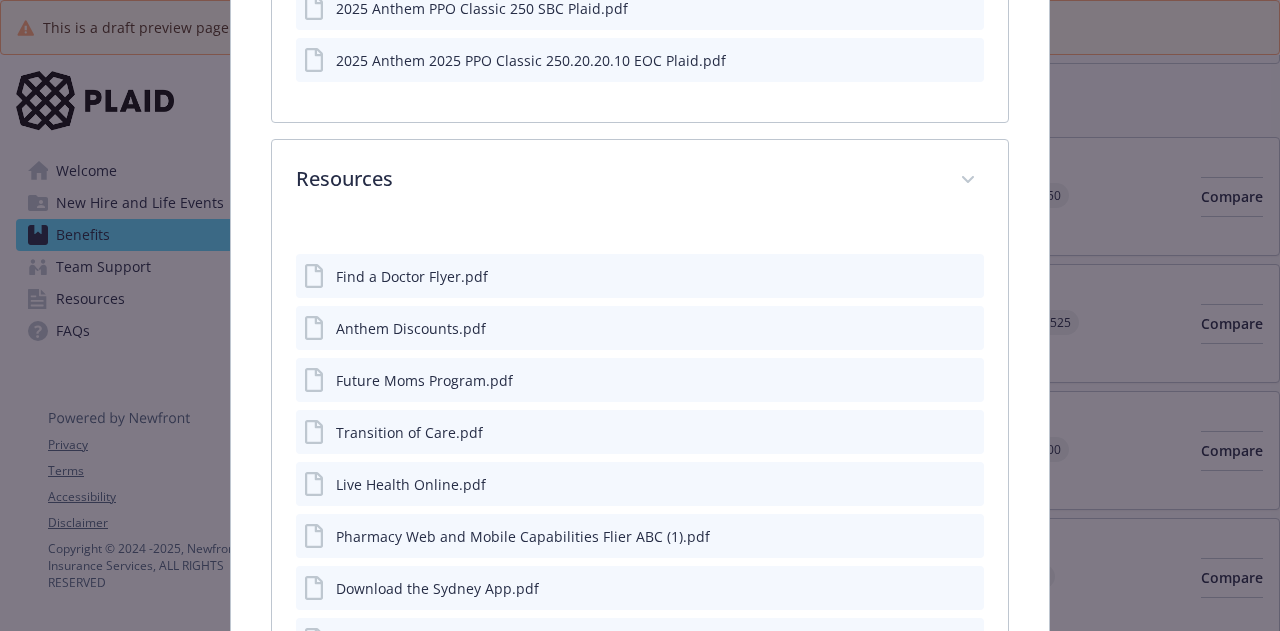 click 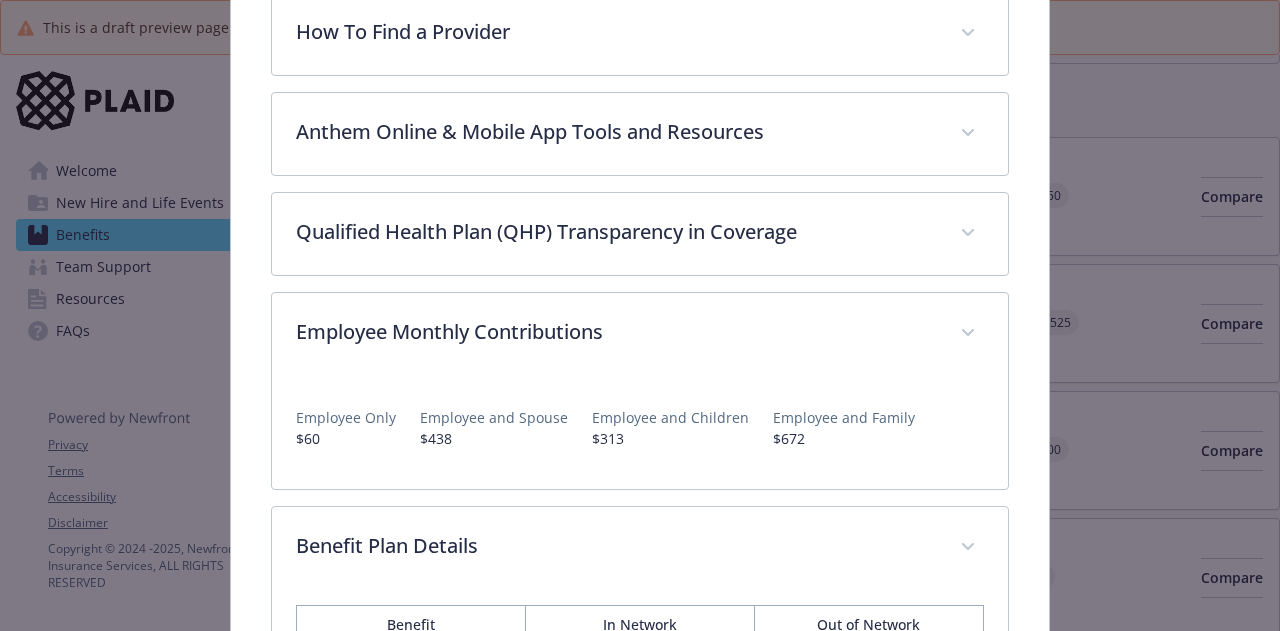 scroll, scrollTop: 898, scrollLeft: 0, axis: vertical 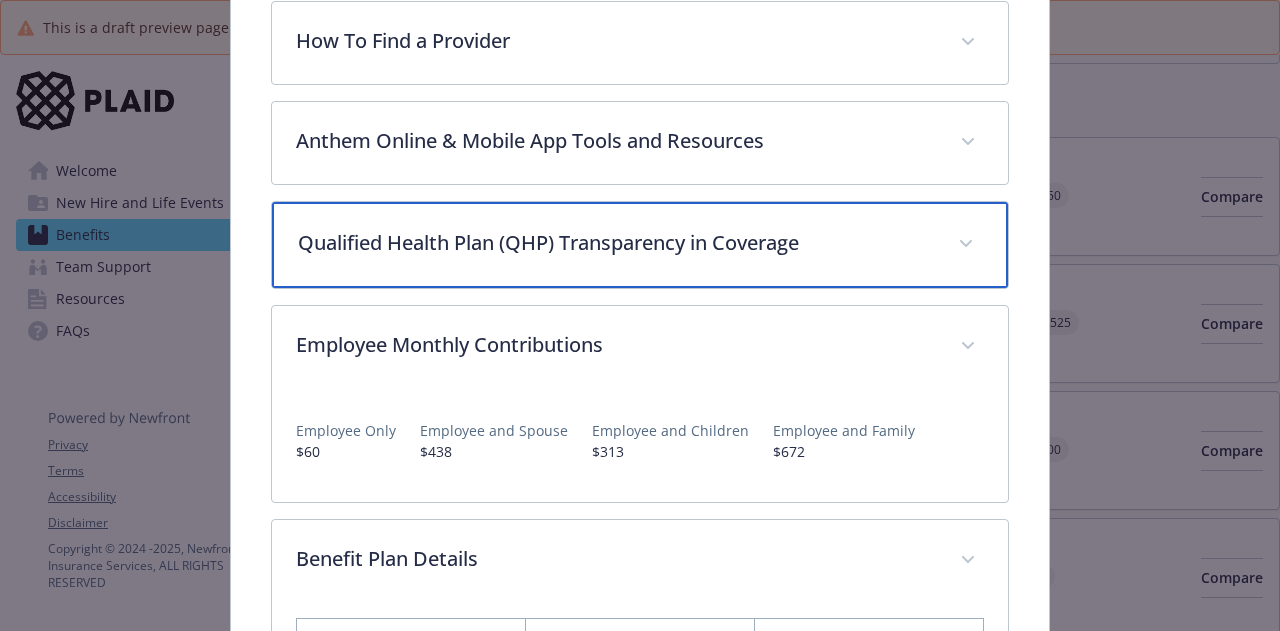 click on "Qualified Health Plan (QHP) Transparency in Coverage" at bounding box center [639, 245] 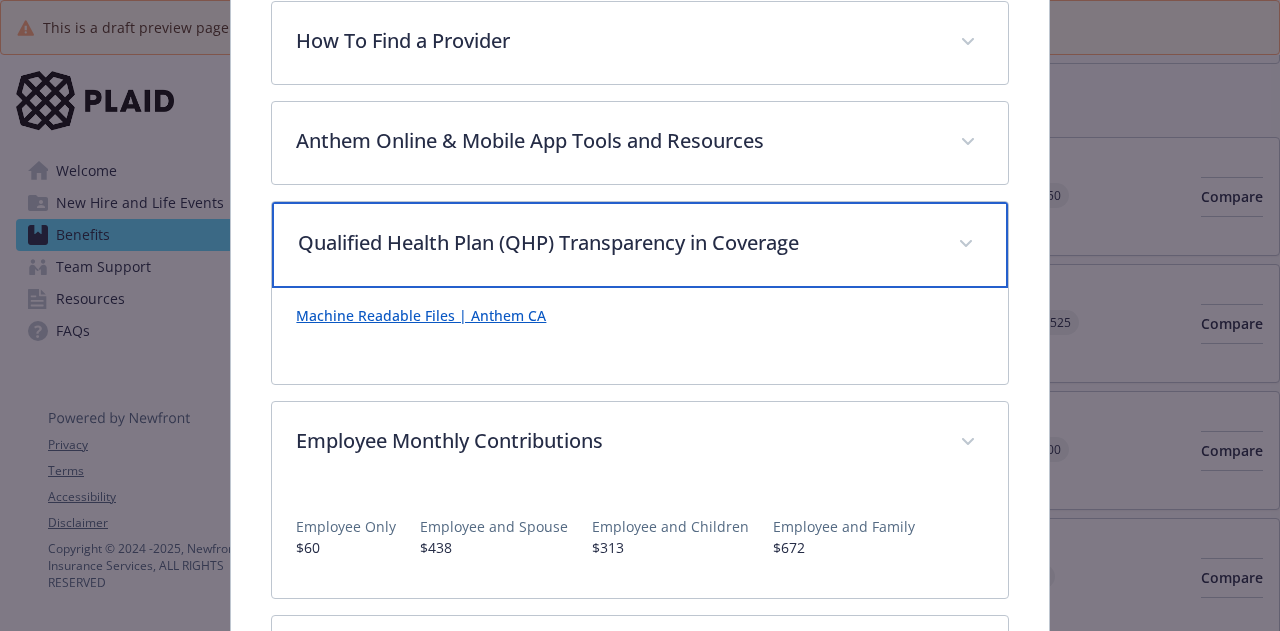 click on "Qualified Health Plan (QHP) Transparency in Coverage" at bounding box center (639, 245) 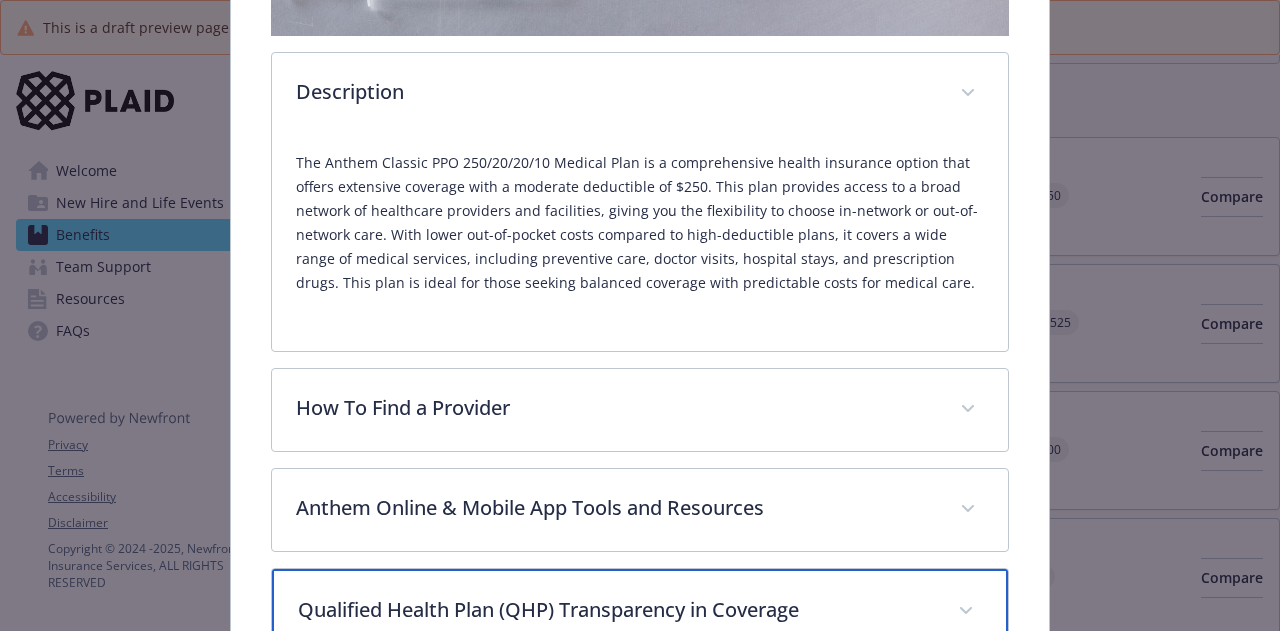 scroll, scrollTop: 532, scrollLeft: 0, axis: vertical 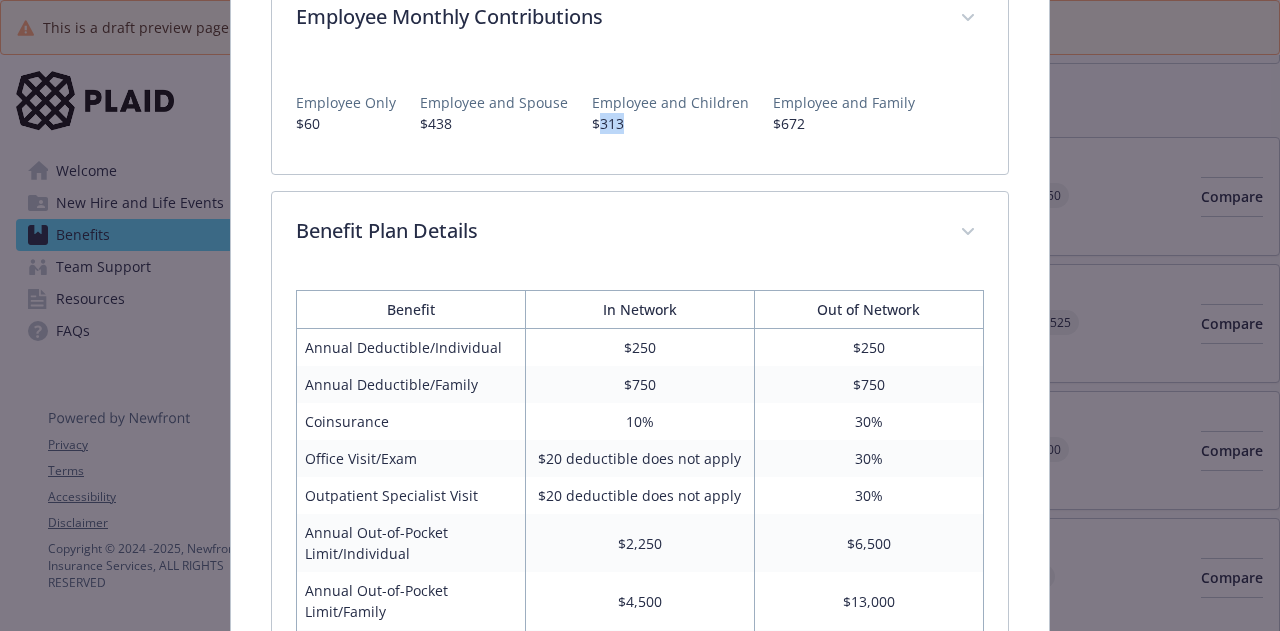 drag, startPoint x: 590, startPoint y: 115, endPoint x: 625, endPoint y: 118, distance: 35.128338 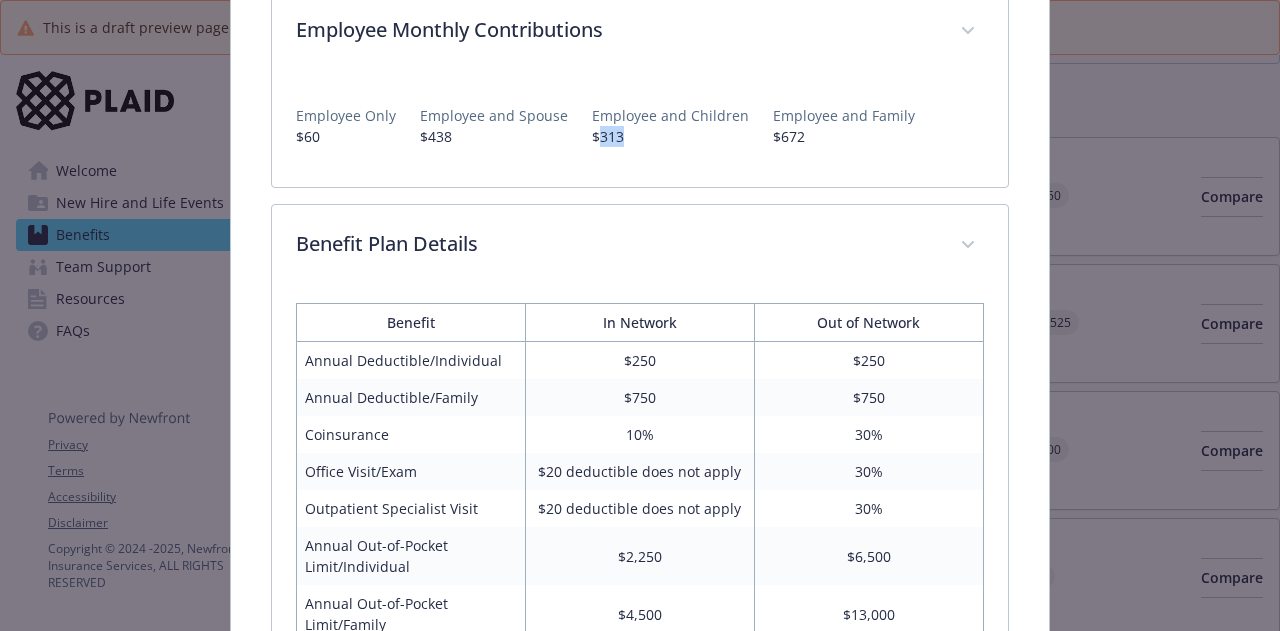 scroll, scrollTop: 1210, scrollLeft: 0, axis: vertical 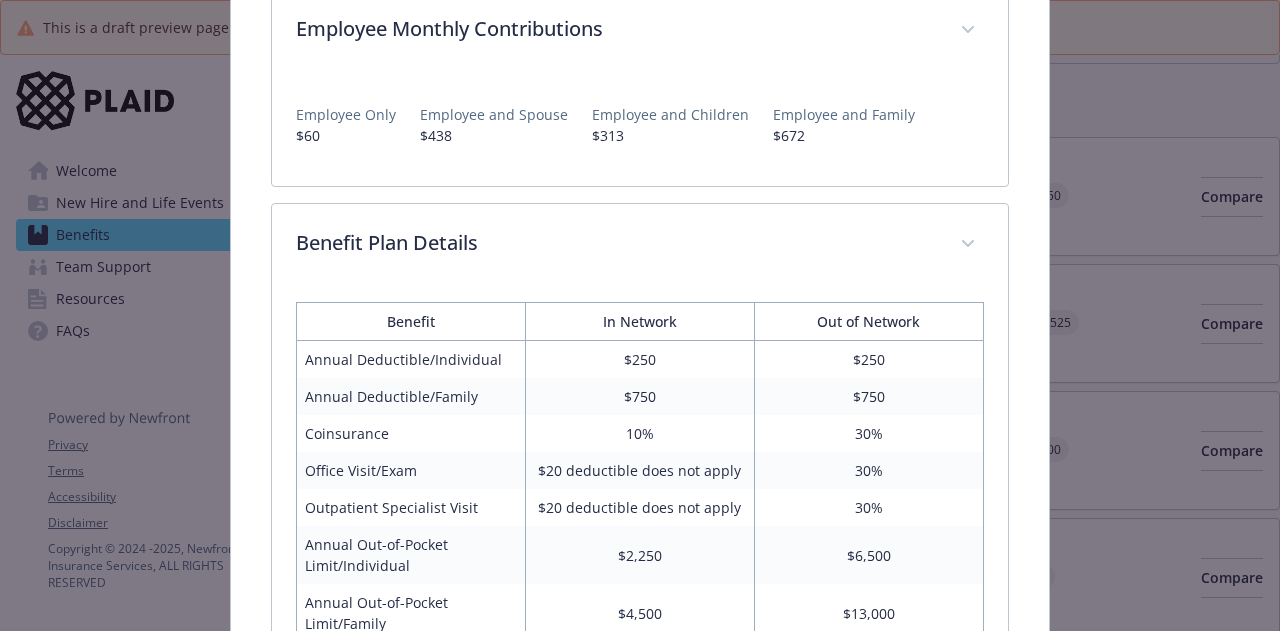 click on "$250" at bounding box center (640, 360) 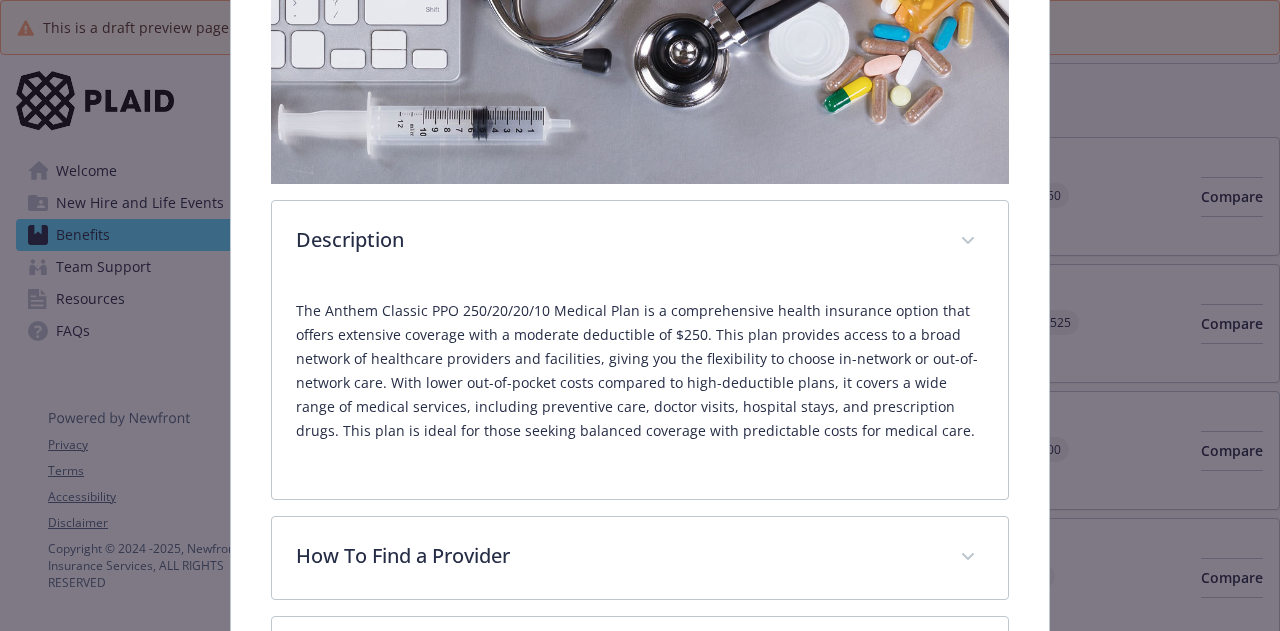 scroll, scrollTop: 373, scrollLeft: 0, axis: vertical 